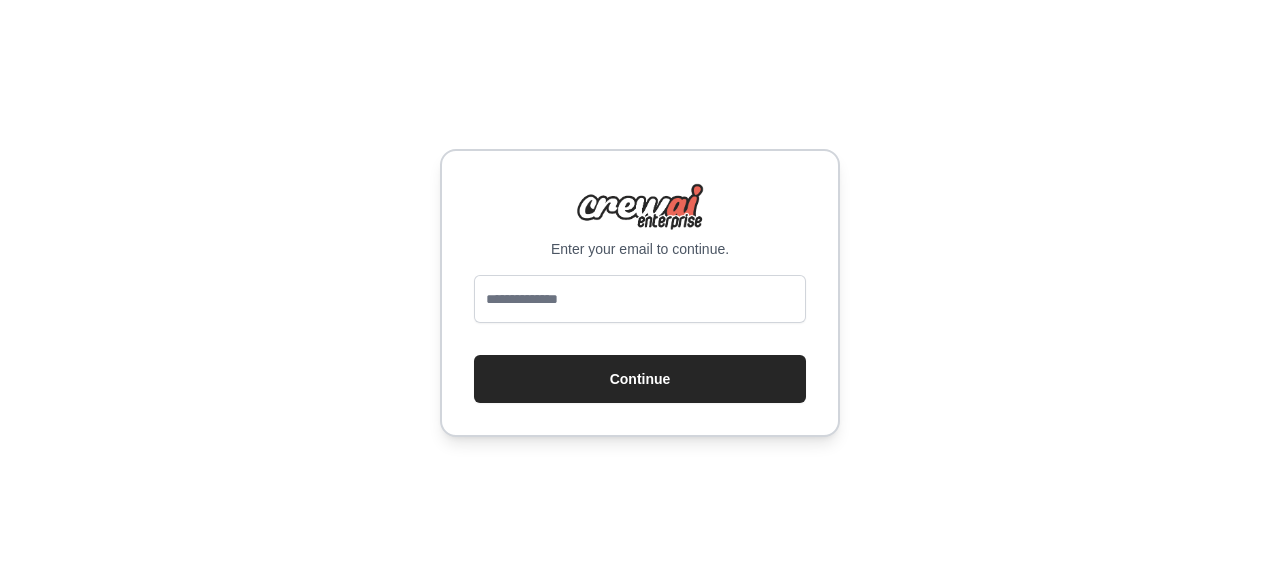 scroll, scrollTop: 0, scrollLeft: 0, axis: both 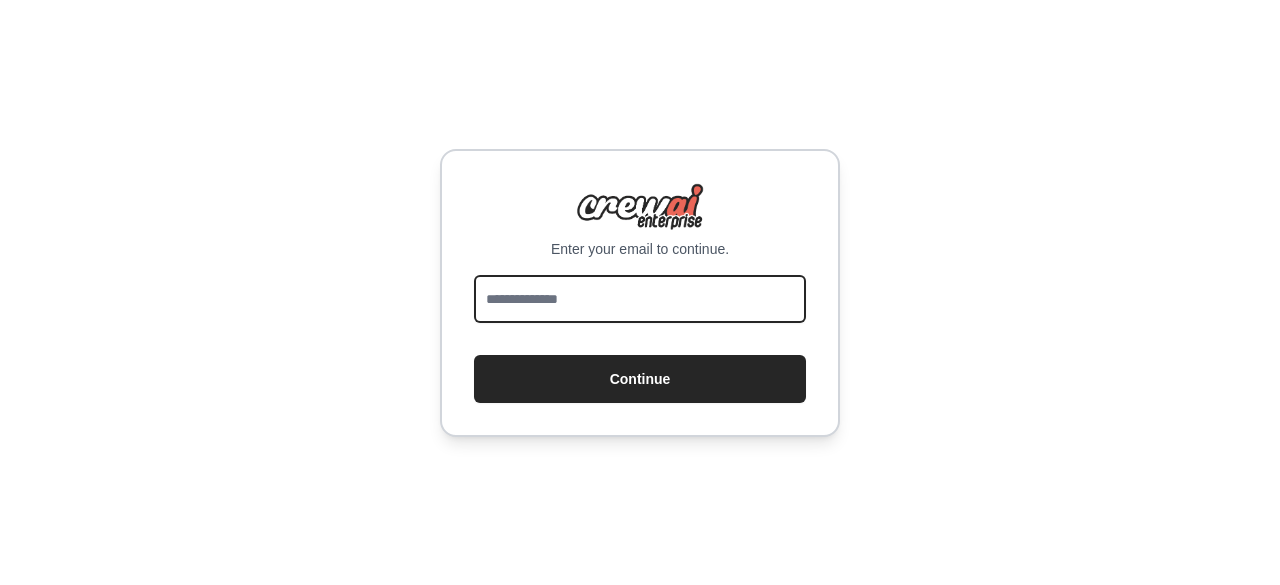 click at bounding box center (640, 299) 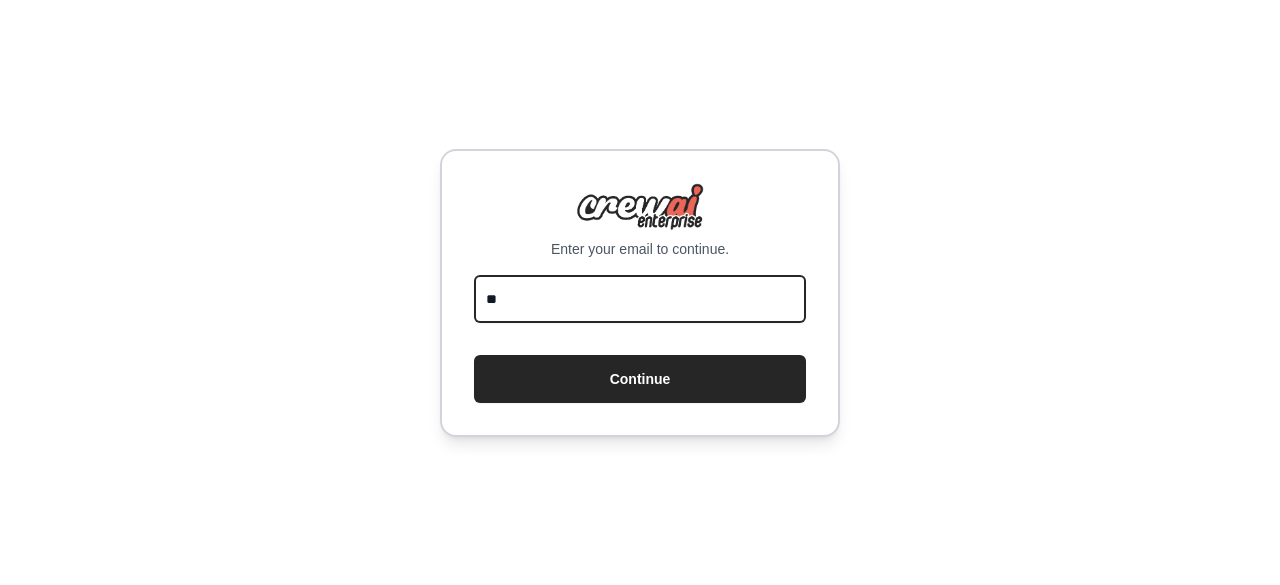 scroll, scrollTop: 0, scrollLeft: 0, axis: both 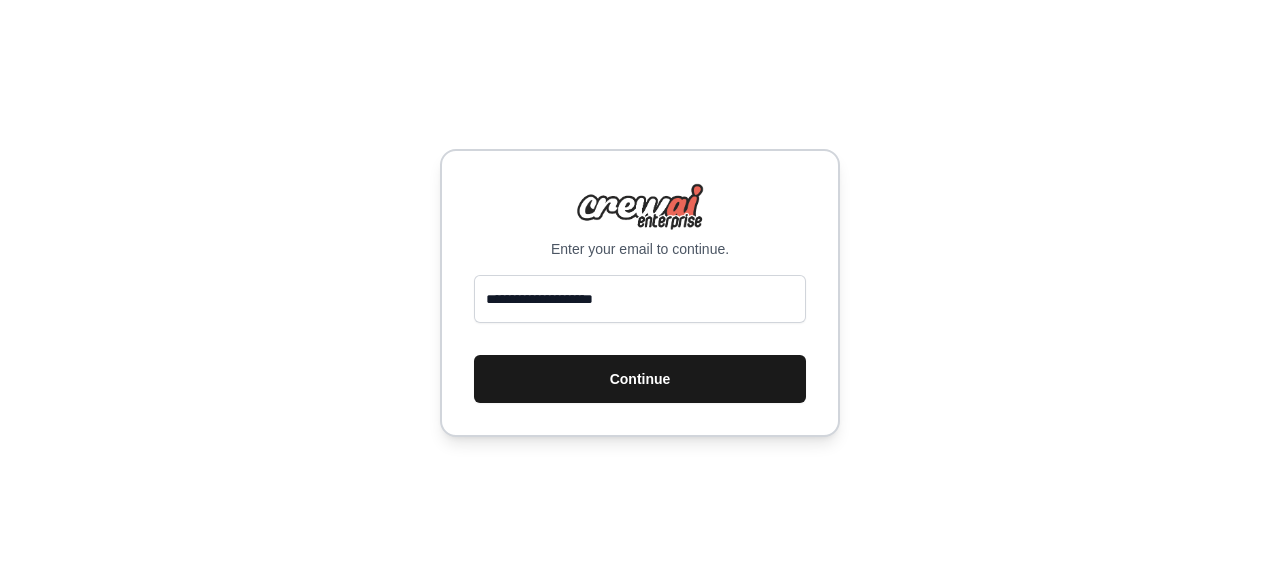 click on "Continue" at bounding box center [640, 379] 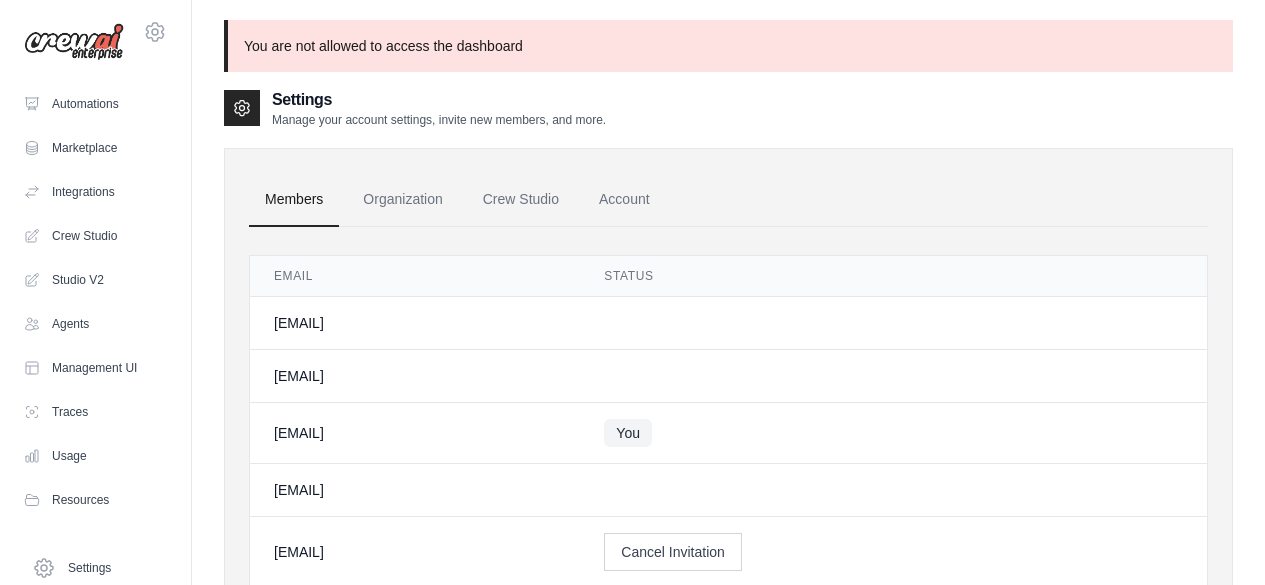 scroll, scrollTop: 0, scrollLeft: 0, axis: both 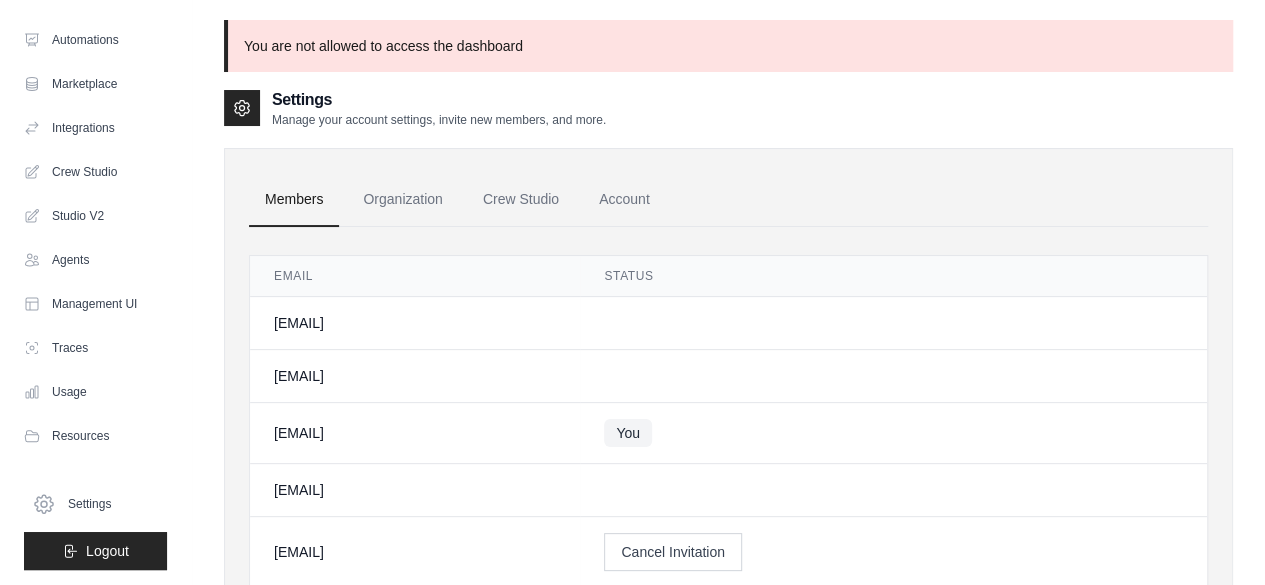 click on "Automations
Marketplace
Integrations
Crew Studio
Studio V2
GitHub" at bounding box center (95, 238) 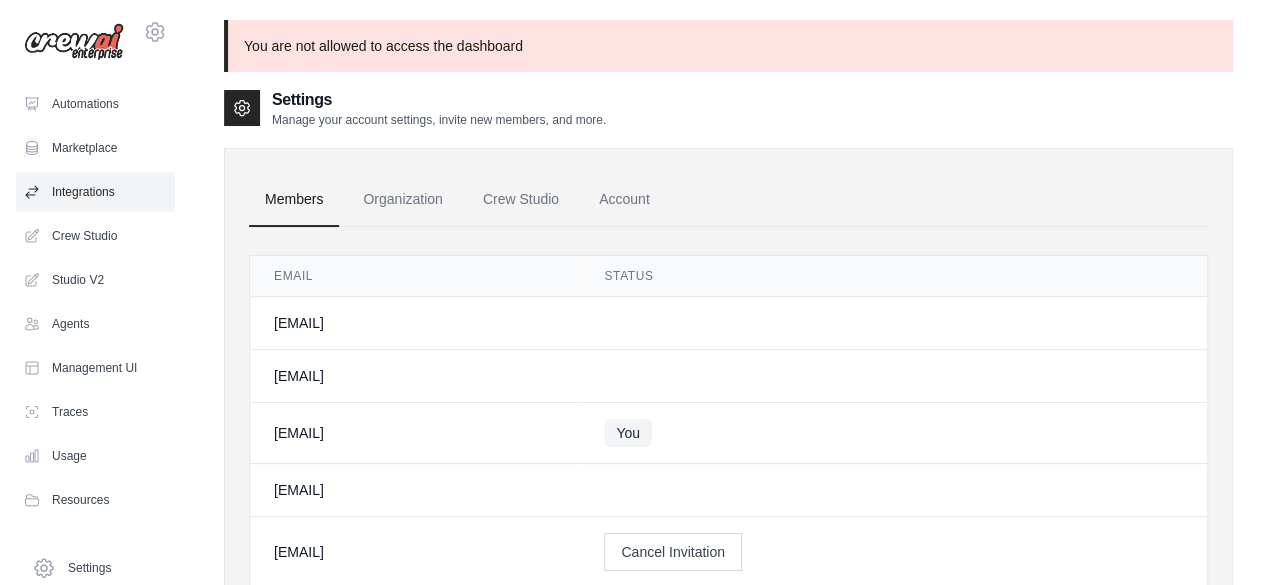 scroll, scrollTop: 32, scrollLeft: 0, axis: vertical 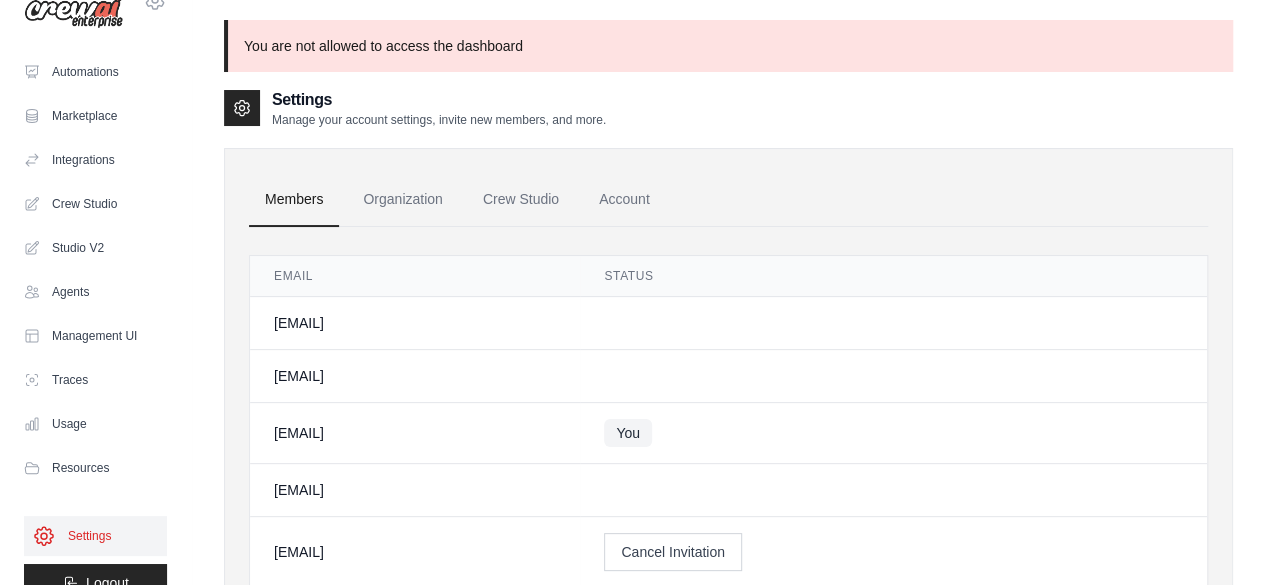 click on "Settings" at bounding box center [95, 536] 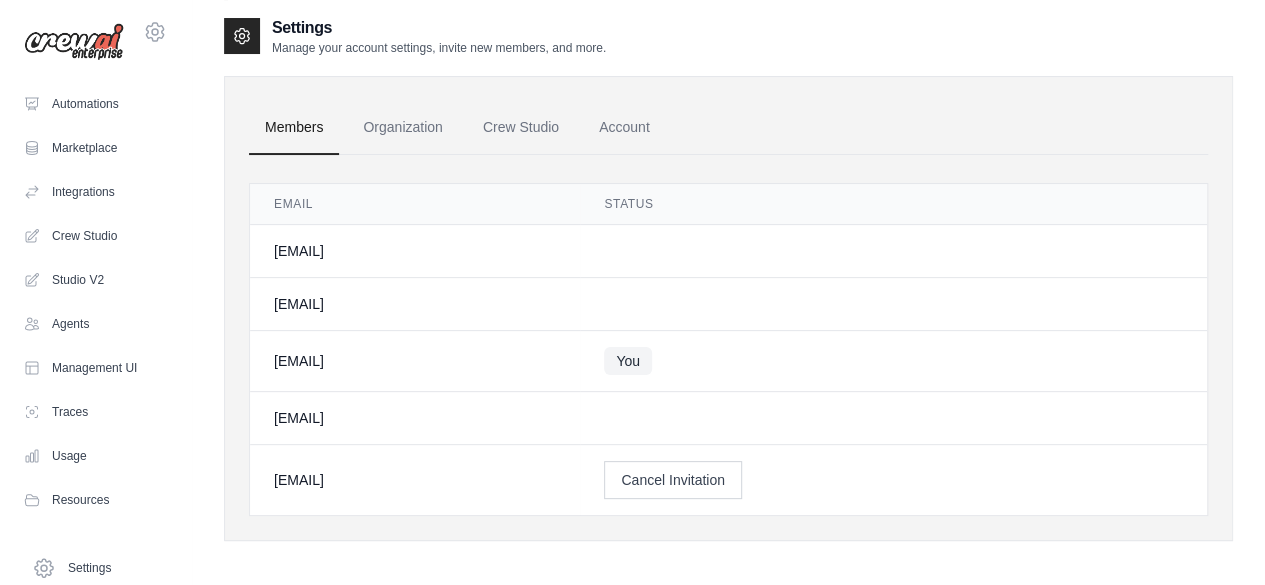 scroll, scrollTop: 71, scrollLeft: 0, axis: vertical 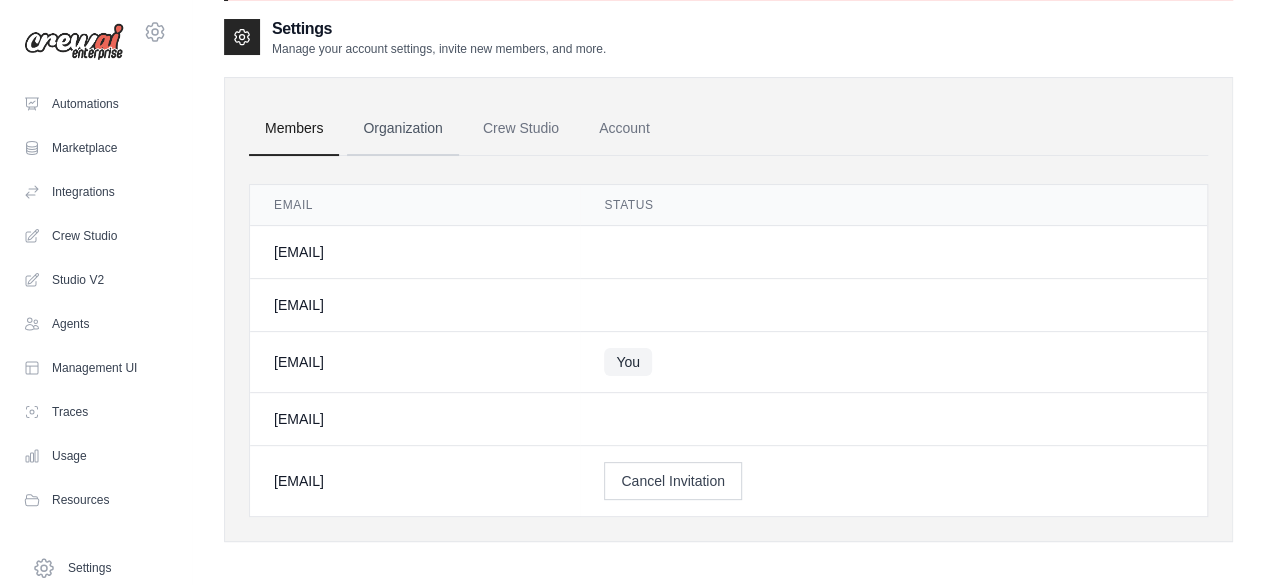 click on "Organization" at bounding box center (402, 129) 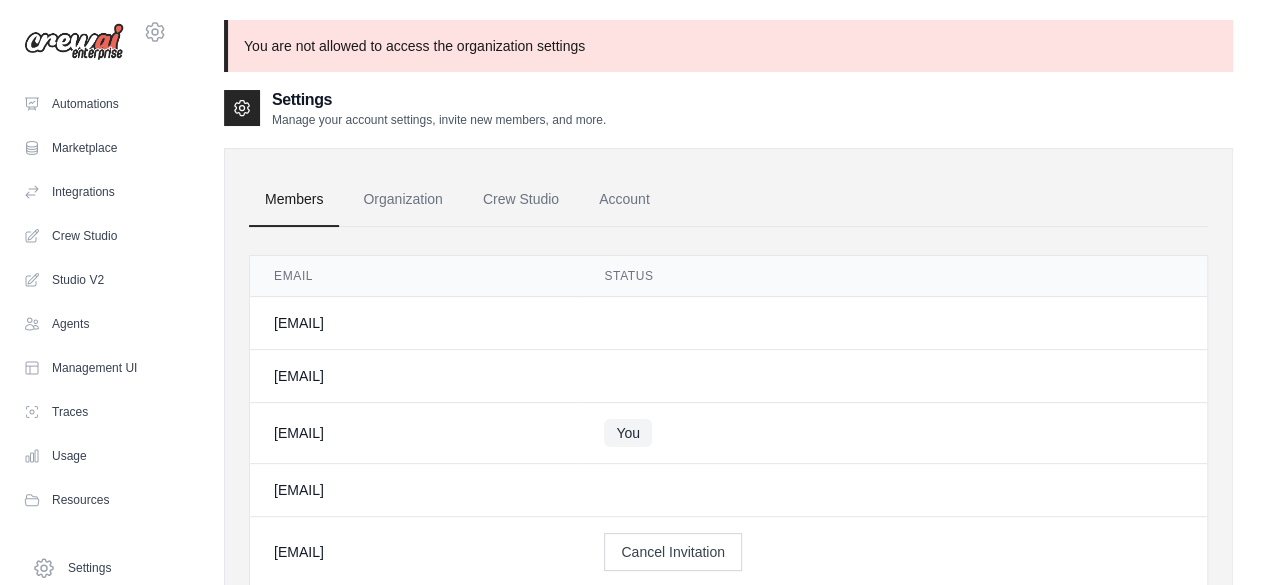 scroll, scrollTop: 70, scrollLeft: 0, axis: vertical 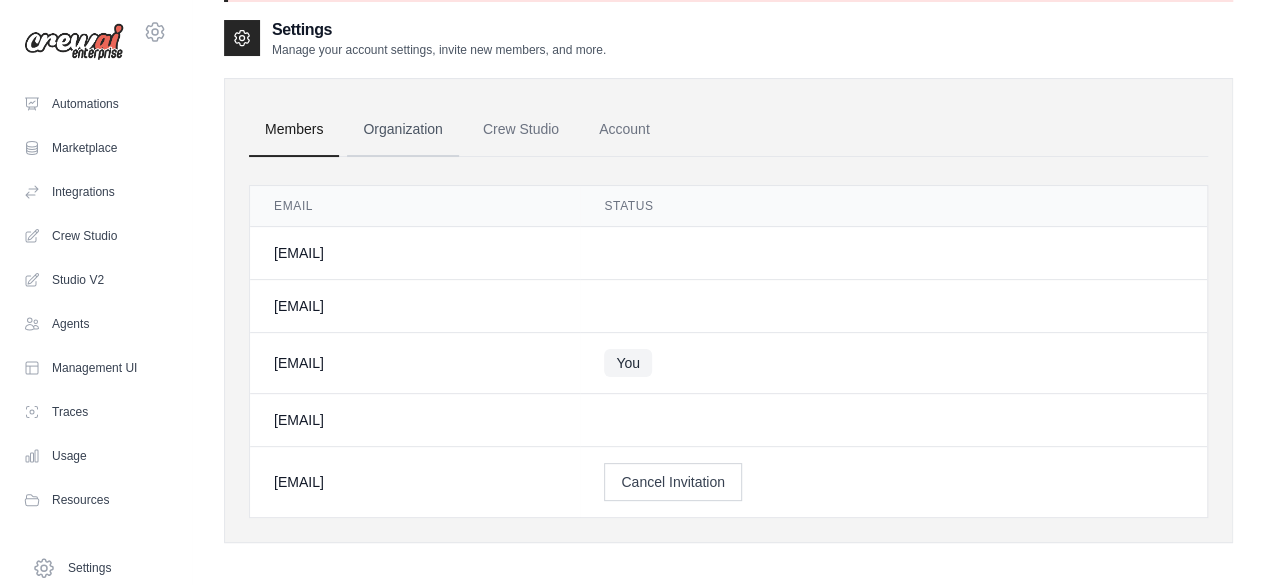 click on "Organization" at bounding box center [402, 130] 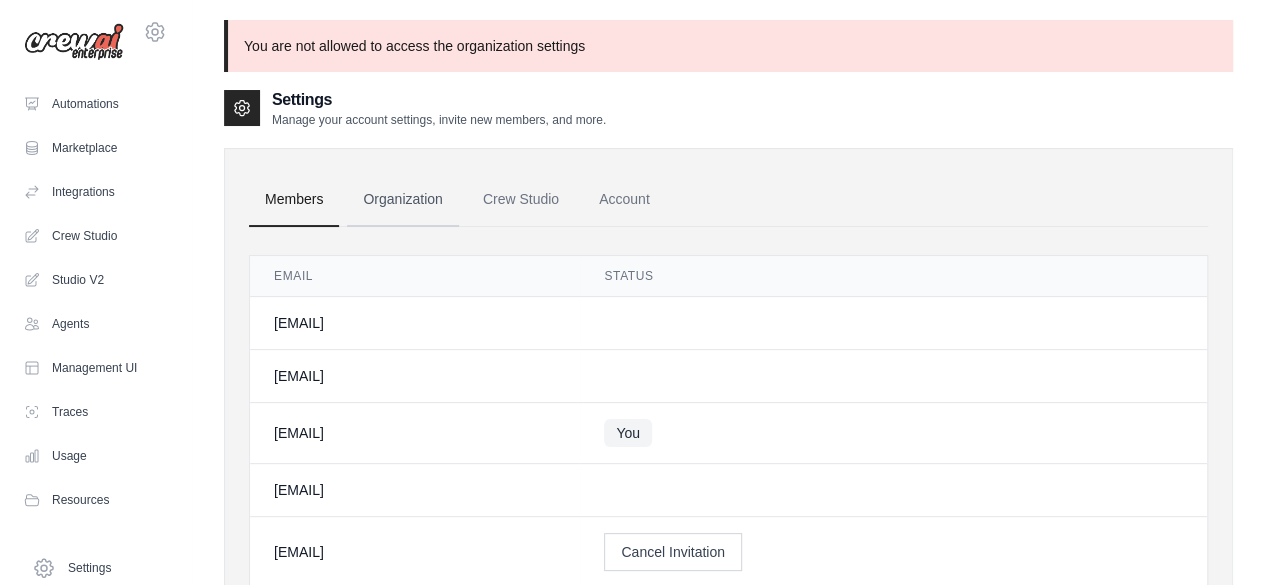 click on "Organization" at bounding box center (402, 200) 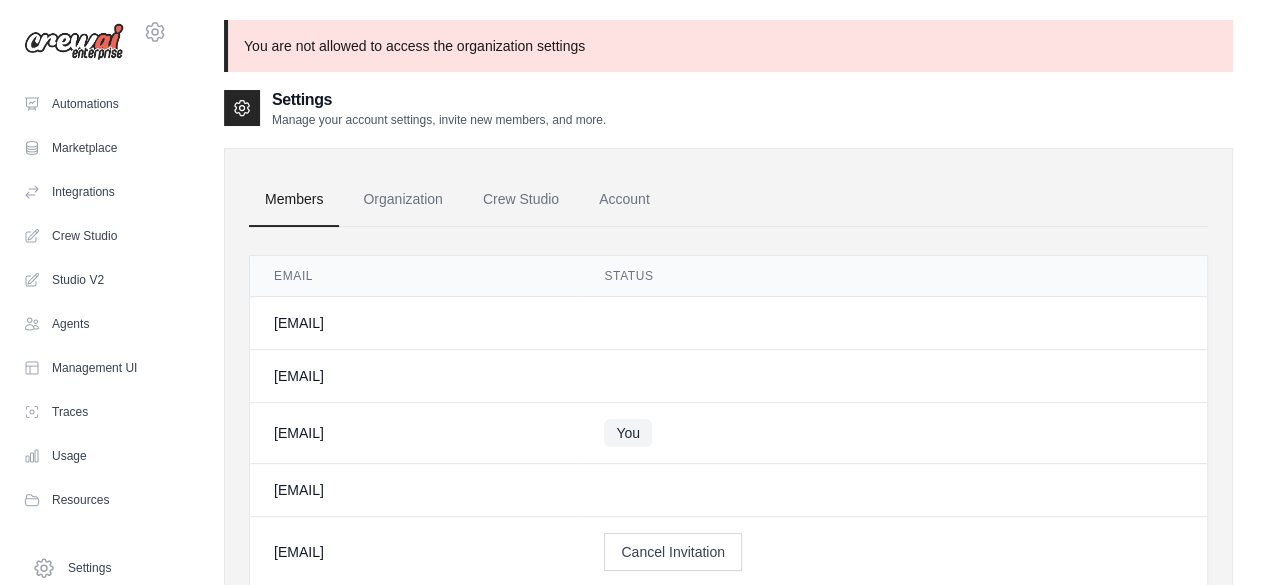 click 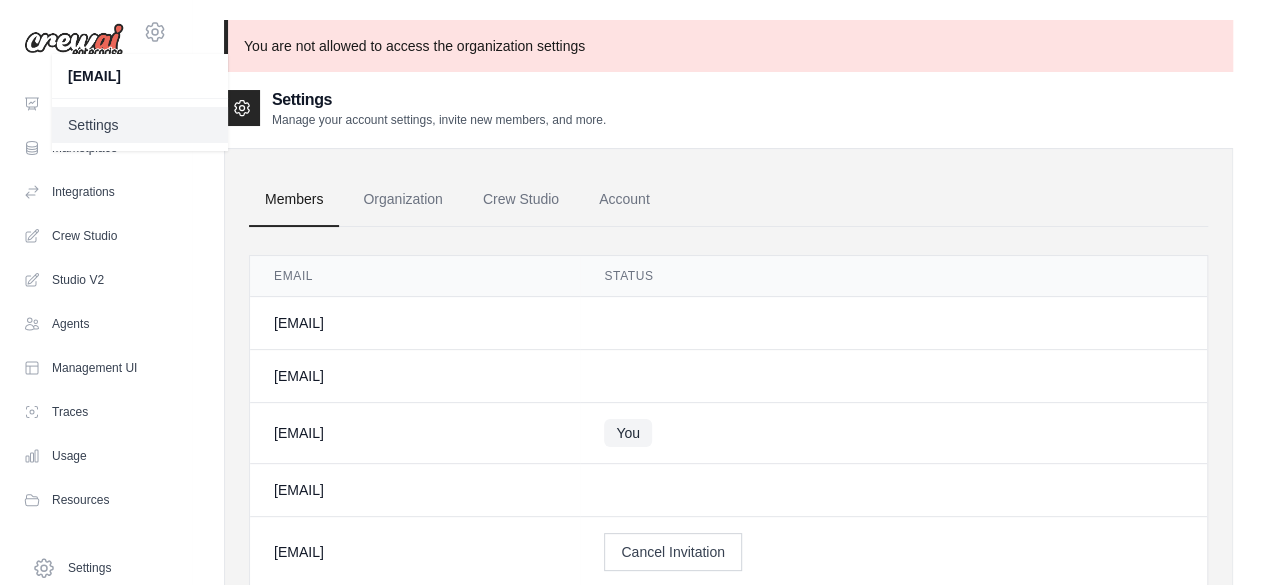 click on "Settings" at bounding box center (140, 125) 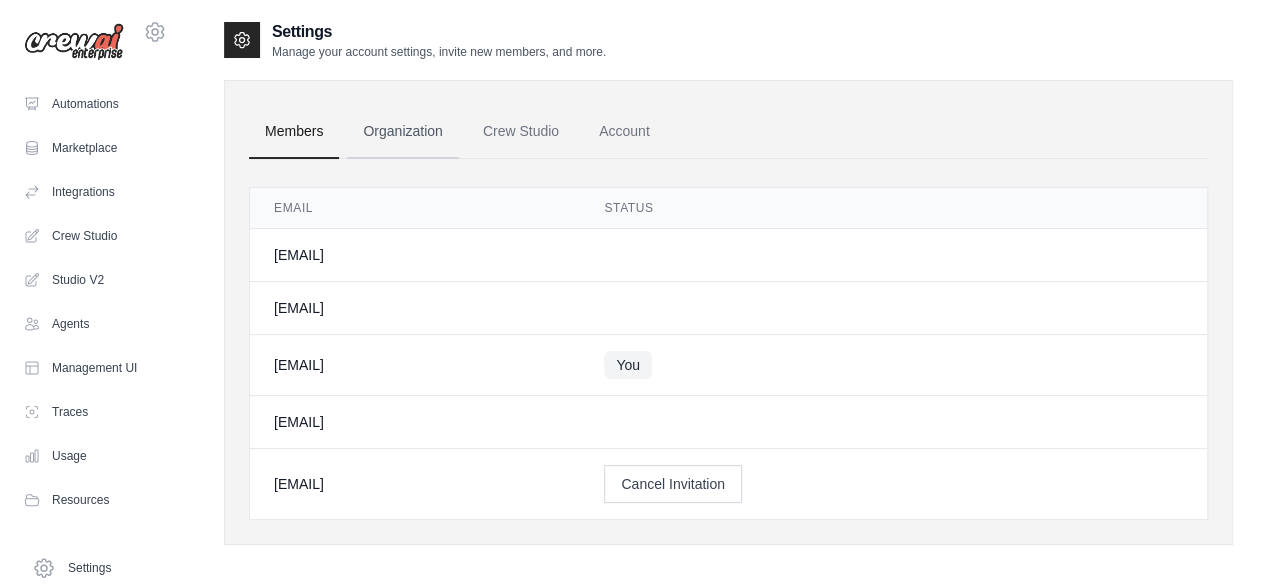click on "Organization" at bounding box center [402, 132] 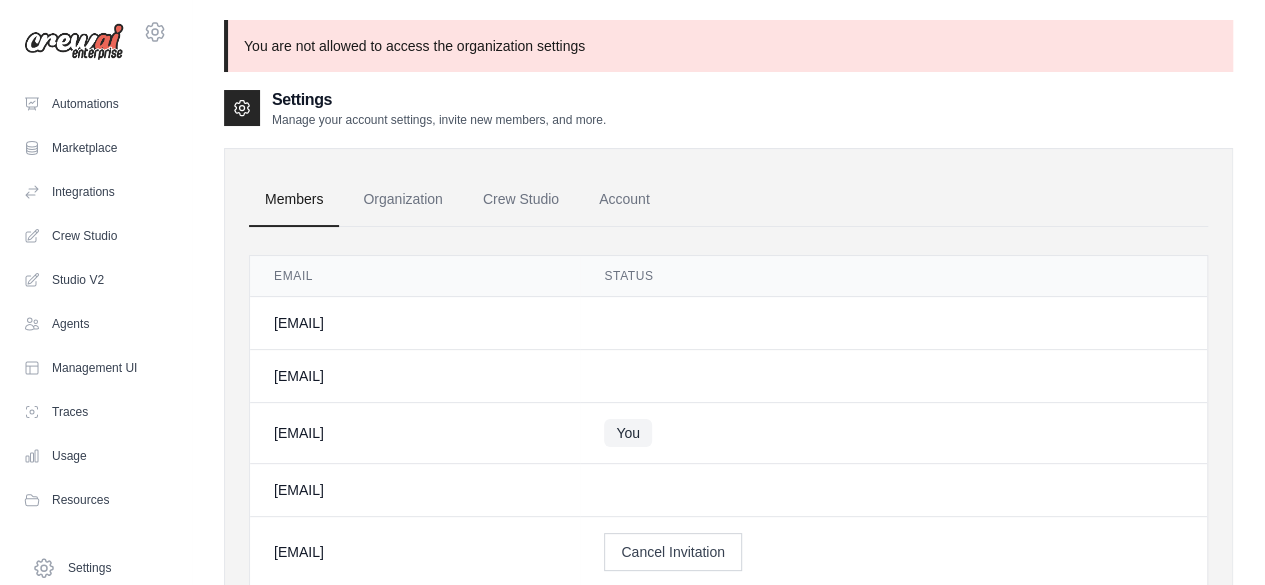 click 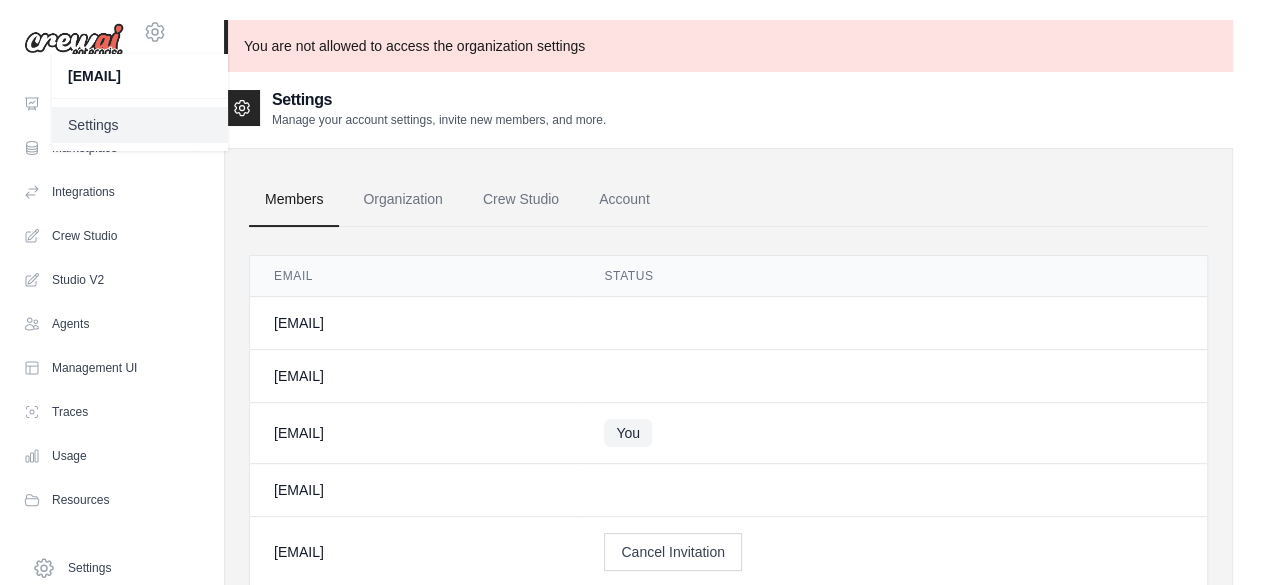 click on "Settings" at bounding box center [140, 125] 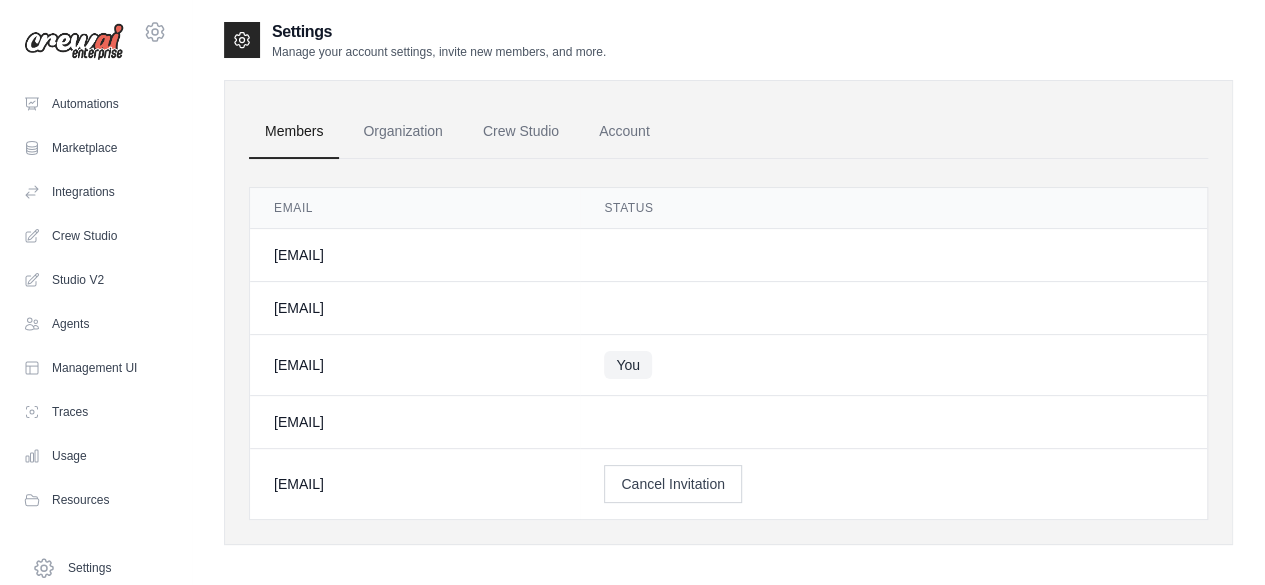 click on "arvind.jei@srsdistribution.com
Settings" at bounding box center (95, 32) 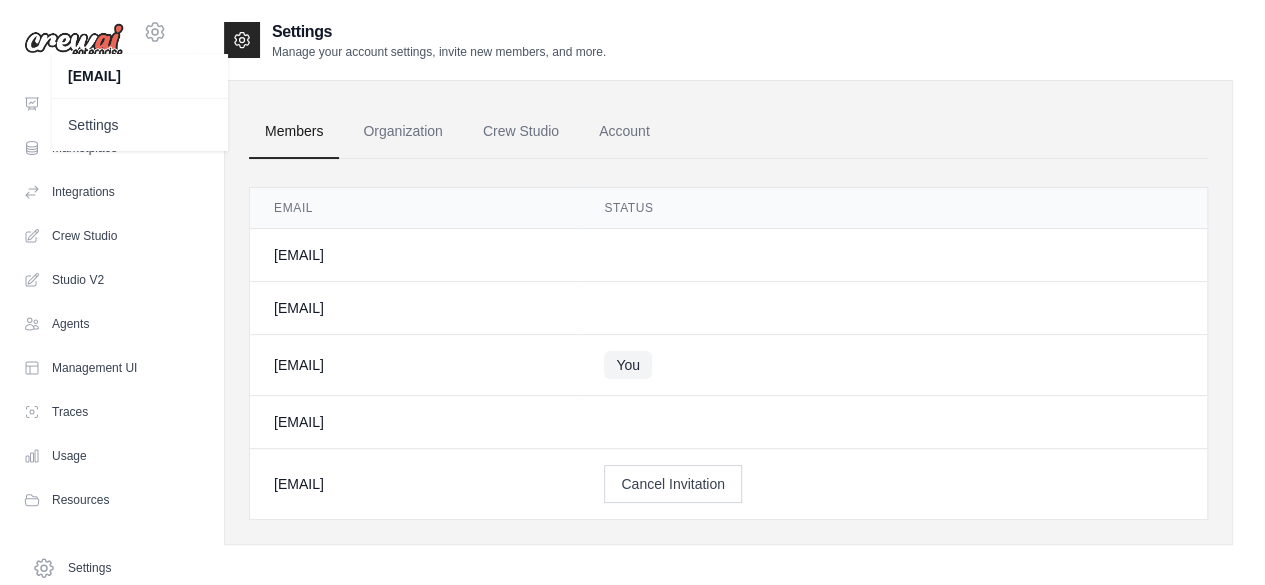 click on "arvind.jei@[REDACTED]" at bounding box center [140, 76] 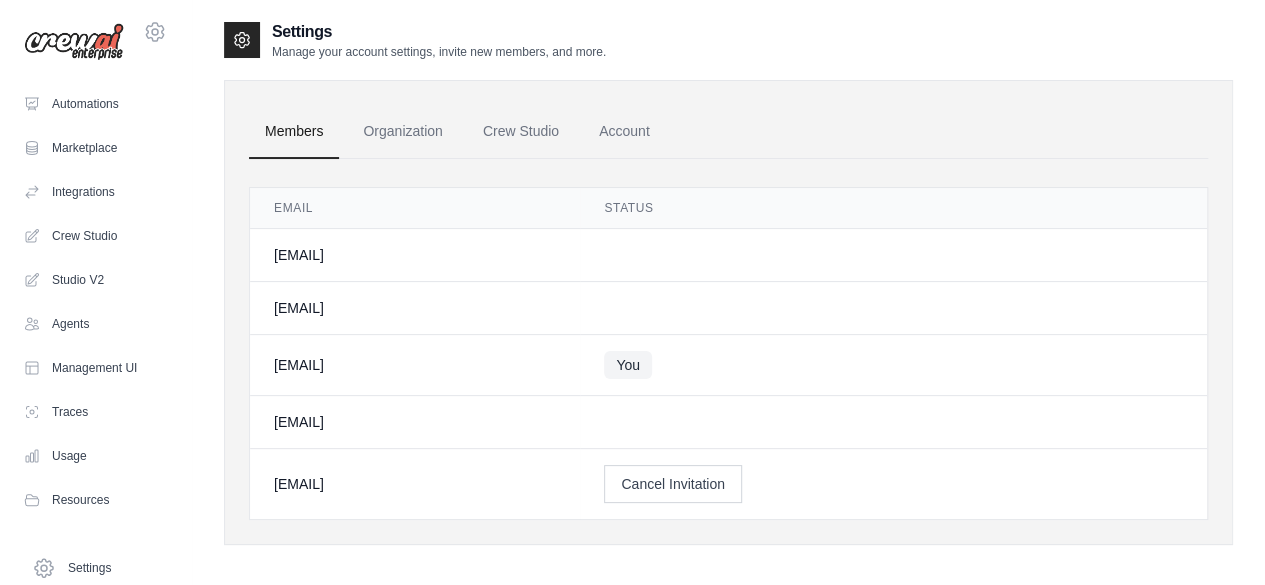scroll, scrollTop: 40, scrollLeft: 0, axis: vertical 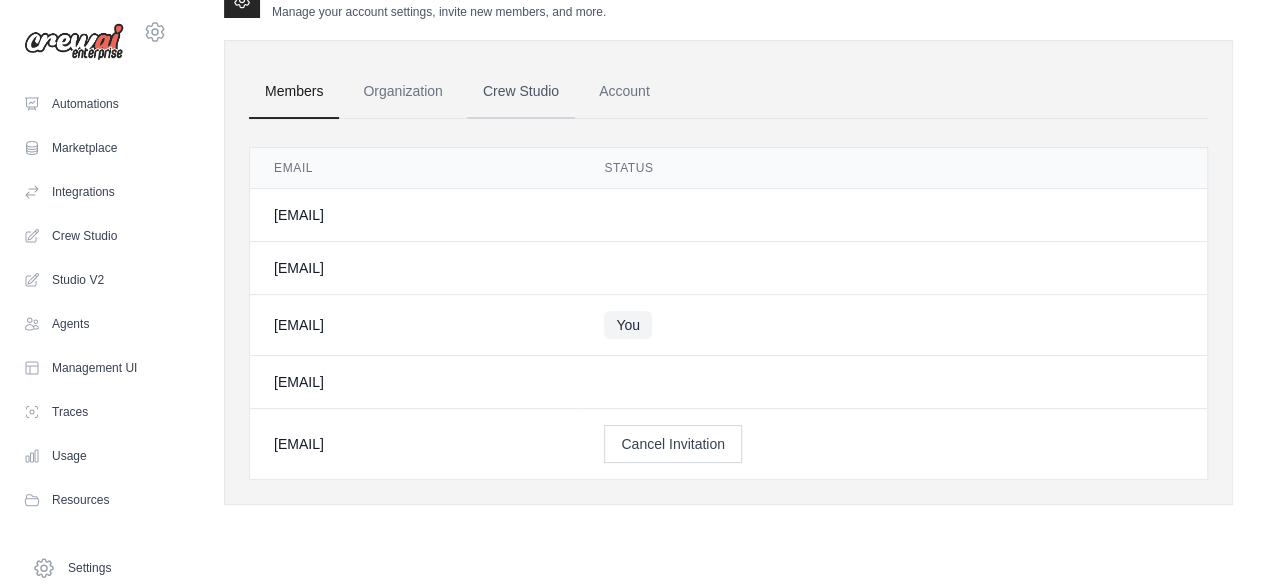 click on "Crew Studio" at bounding box center [521, 92] 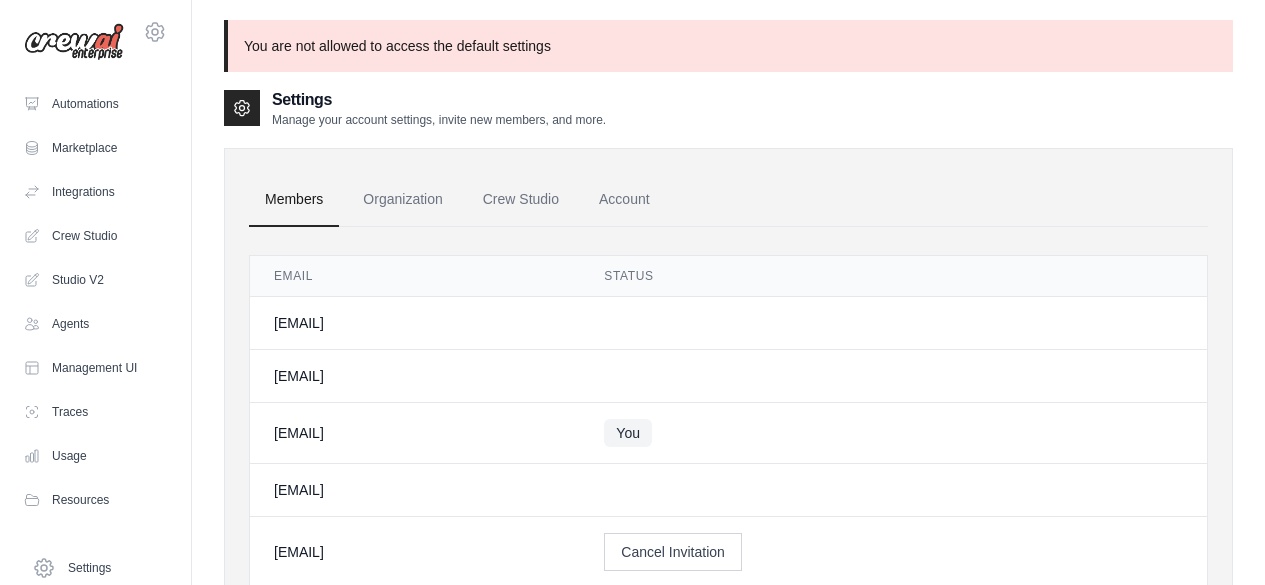 scroll, scrollTop: 0, scrollLeft: 0, axis: both 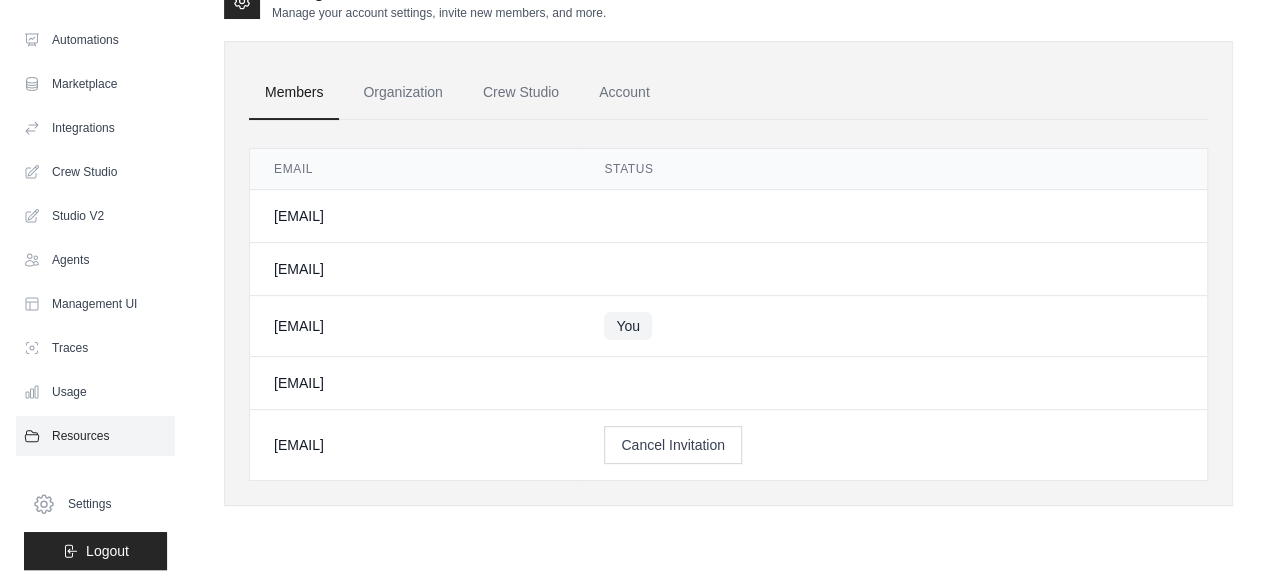 click on "Resources" at bounding box center [95, 436] 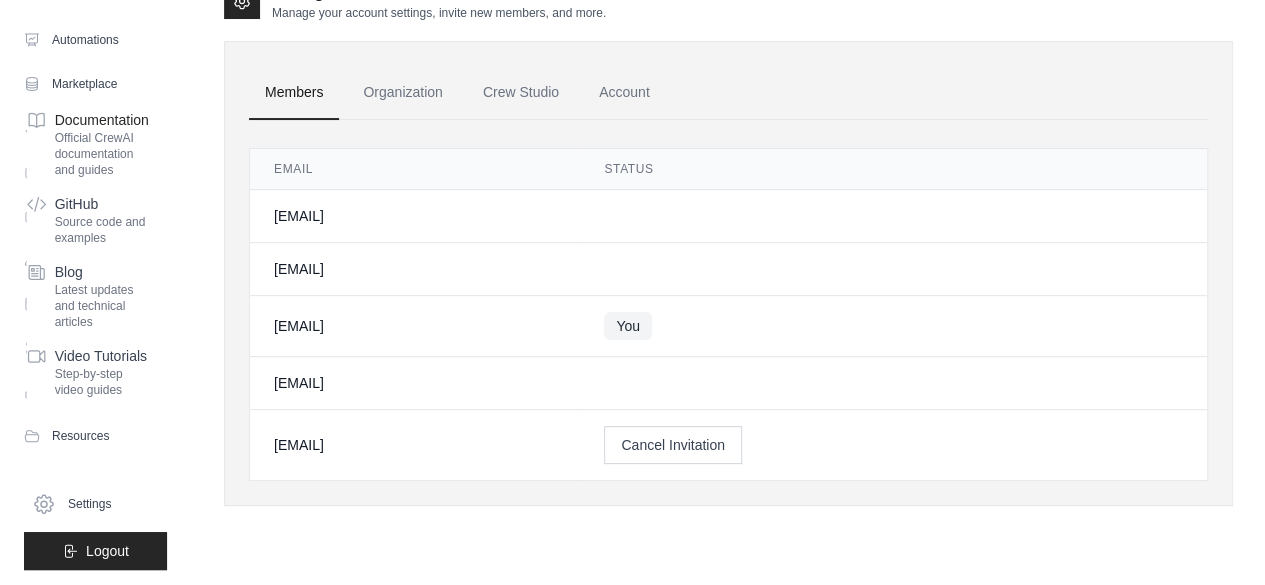 click on "Official CrewAI documentation and guides" at bounding box center (102, 154) 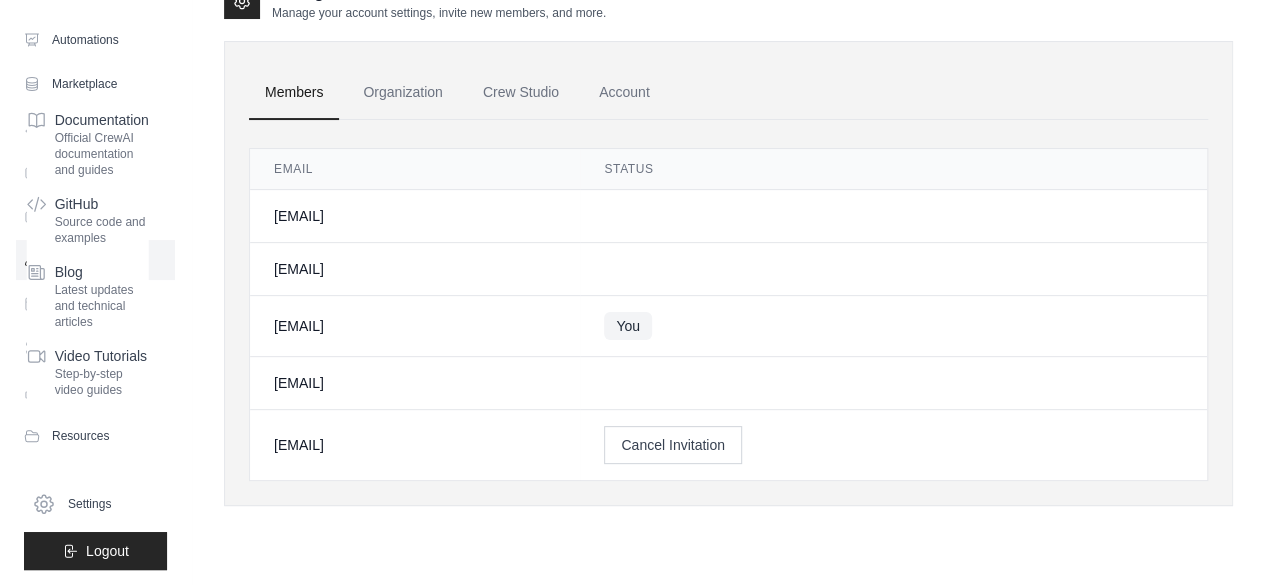 scroll, scrollTop: 64, scrollLeft: 0, axis: vertical 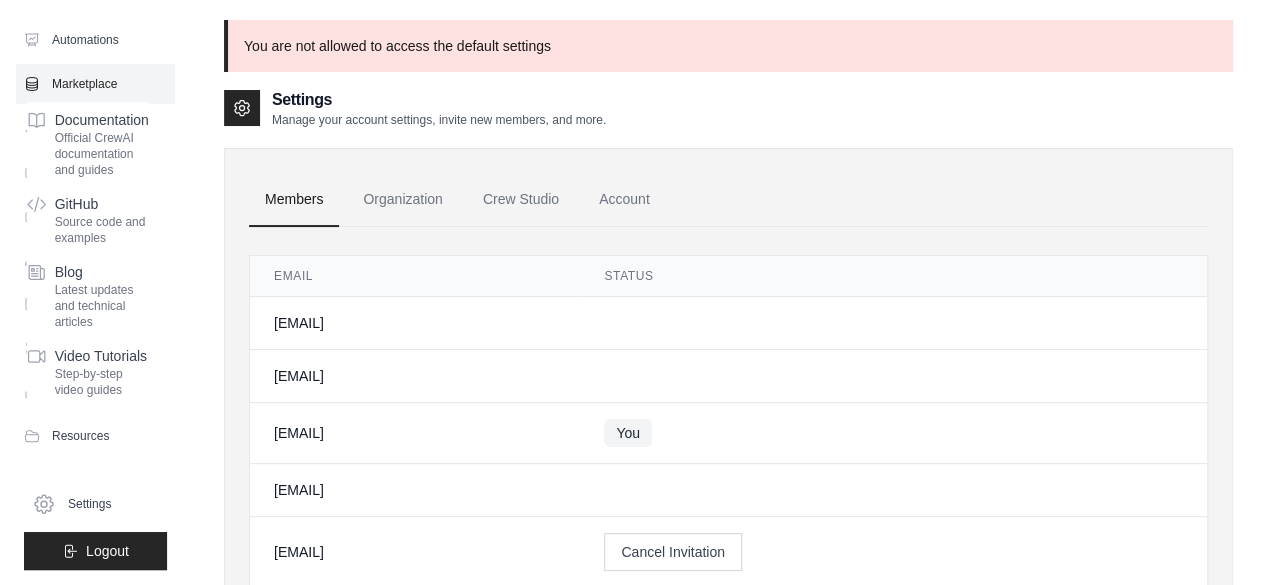 click on "Marketplace" at bounding box center (95, 84) 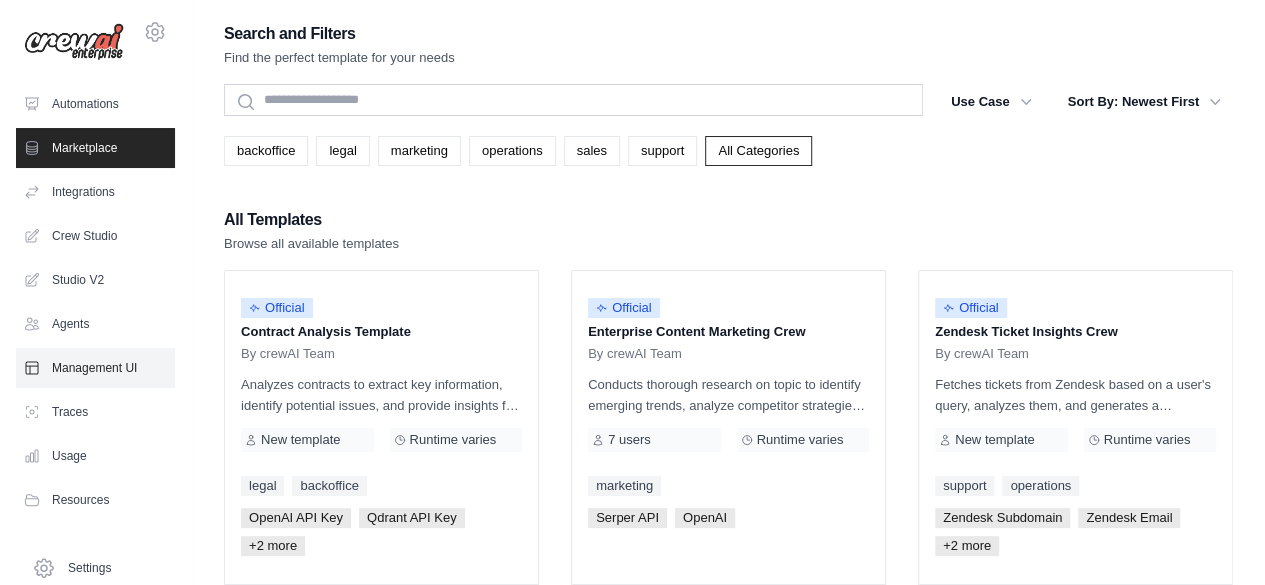 scroll, scrollTop: 64, scrollLeft: 0, axis: vertical 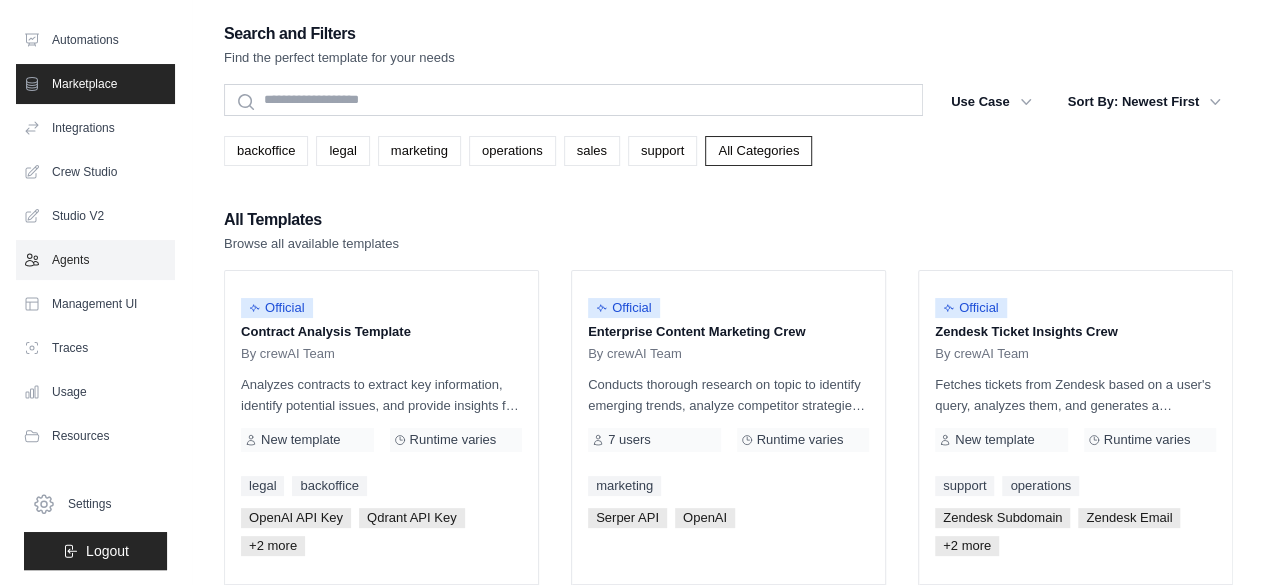 click on "Agents" at bounding box center [95, 260] 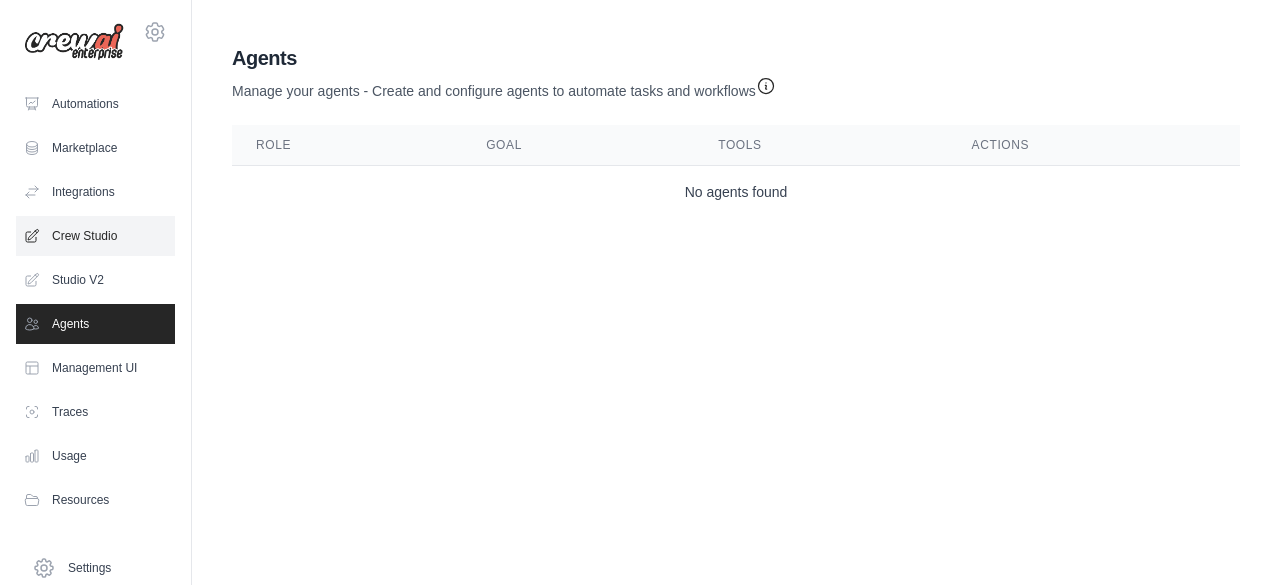 click on "Crew Studio" at bounding box center (95, 236) 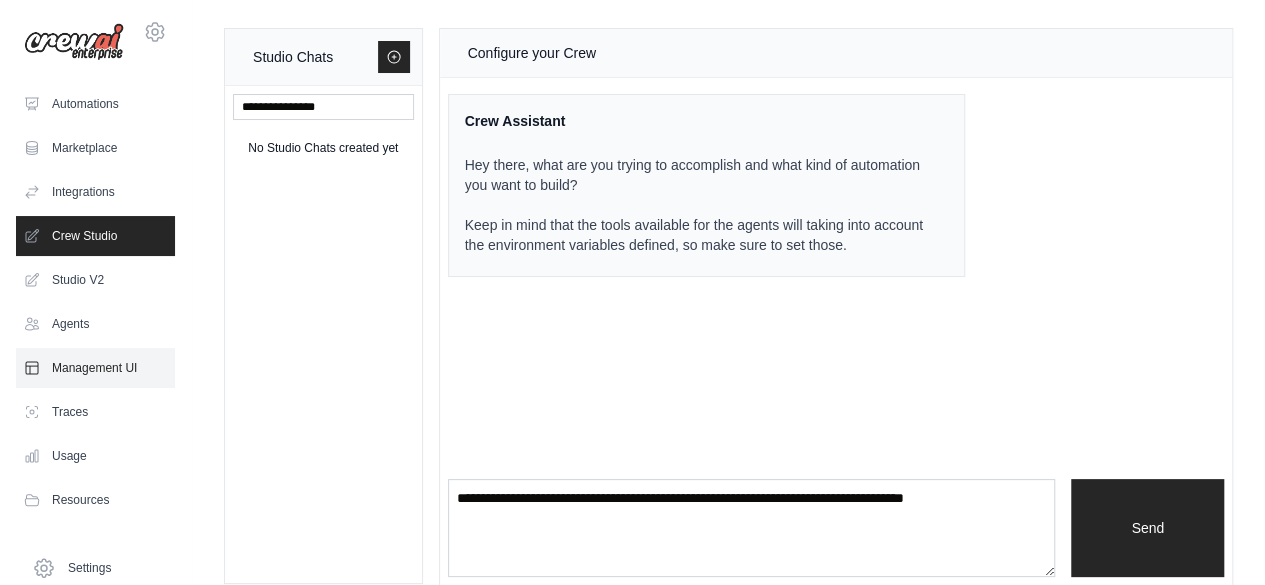 scroll, scrollTop: 64, scrollLeft: 0, axis: vertical 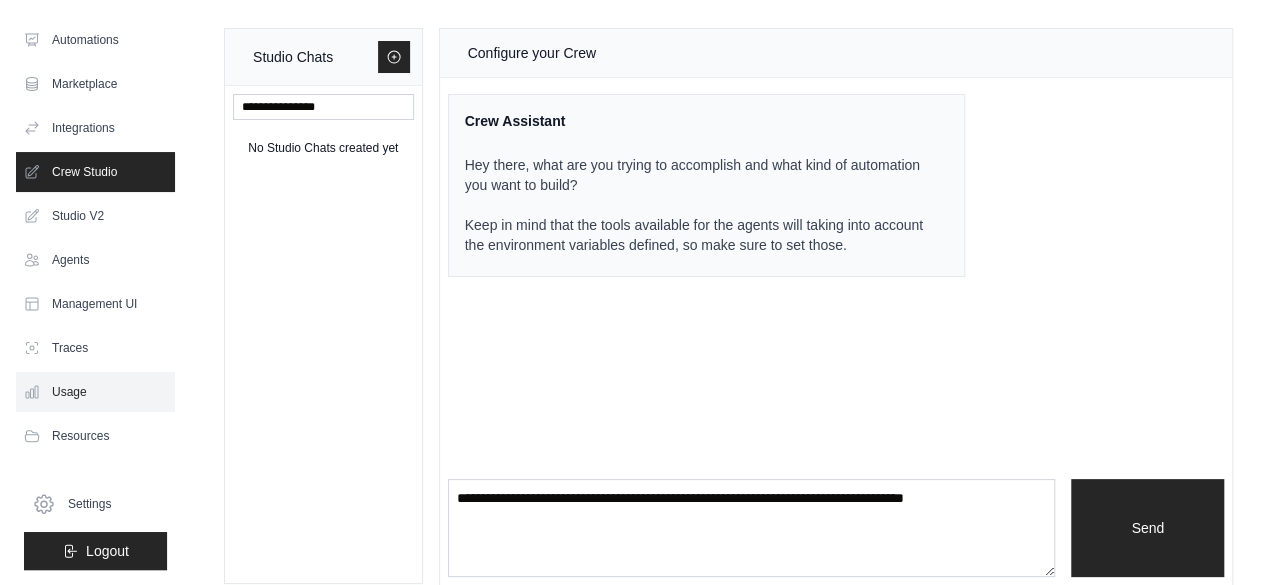 click on "Usage" at bounding box center [95, 392] 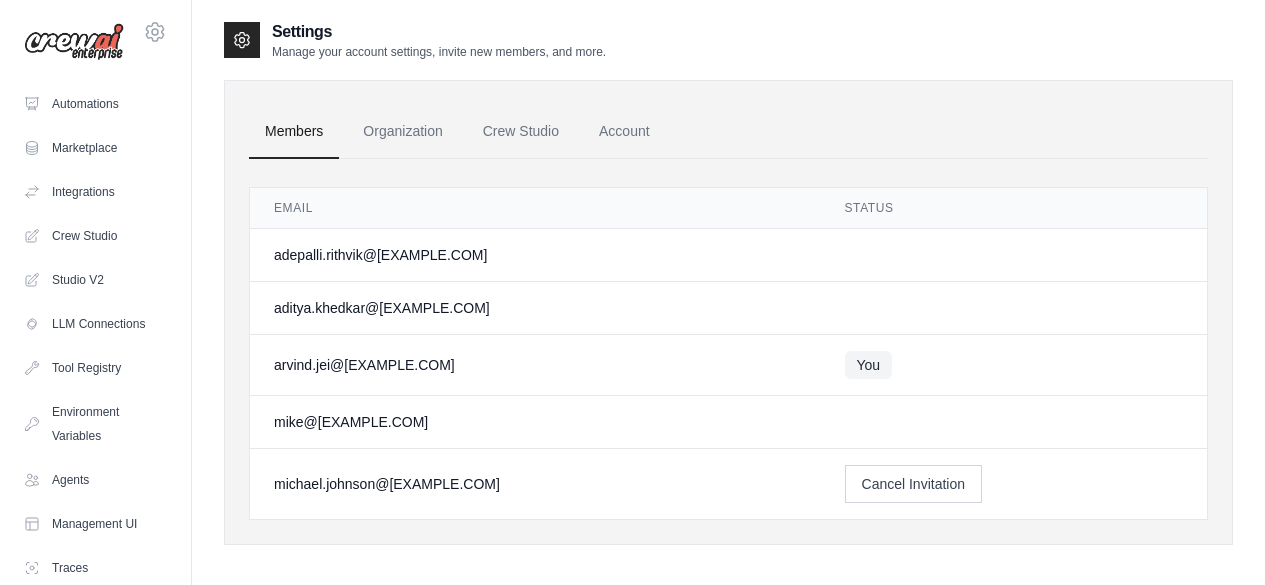 scroll, scrollTop: 0, scrollLeft: 0, axis: both 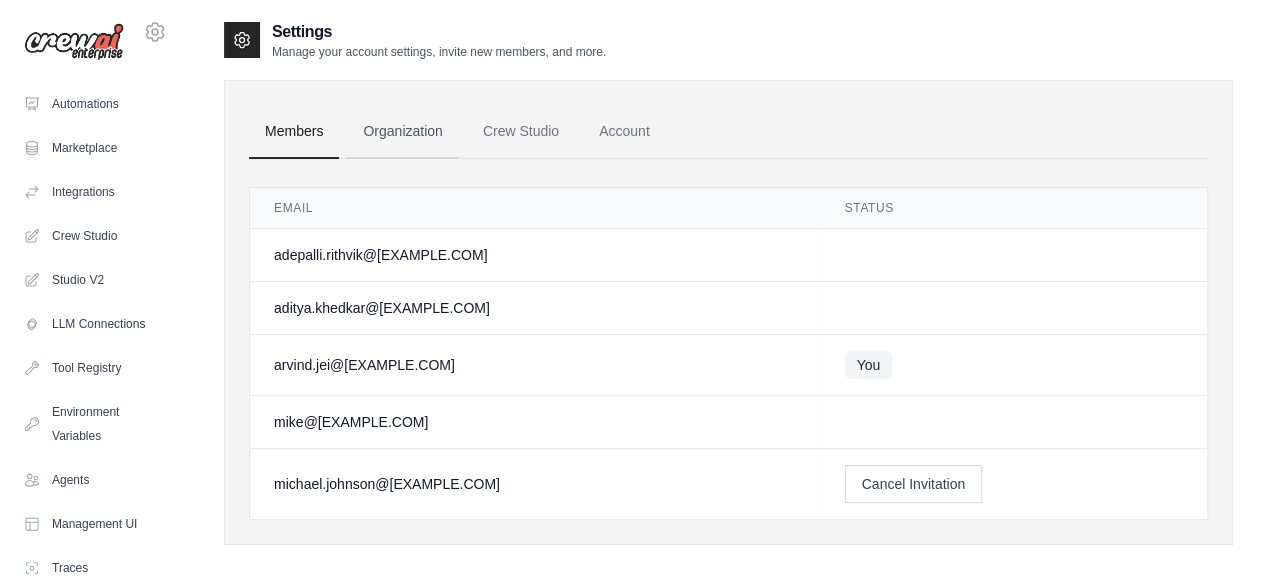 click on "Organization" at bounding box center [402, 132] 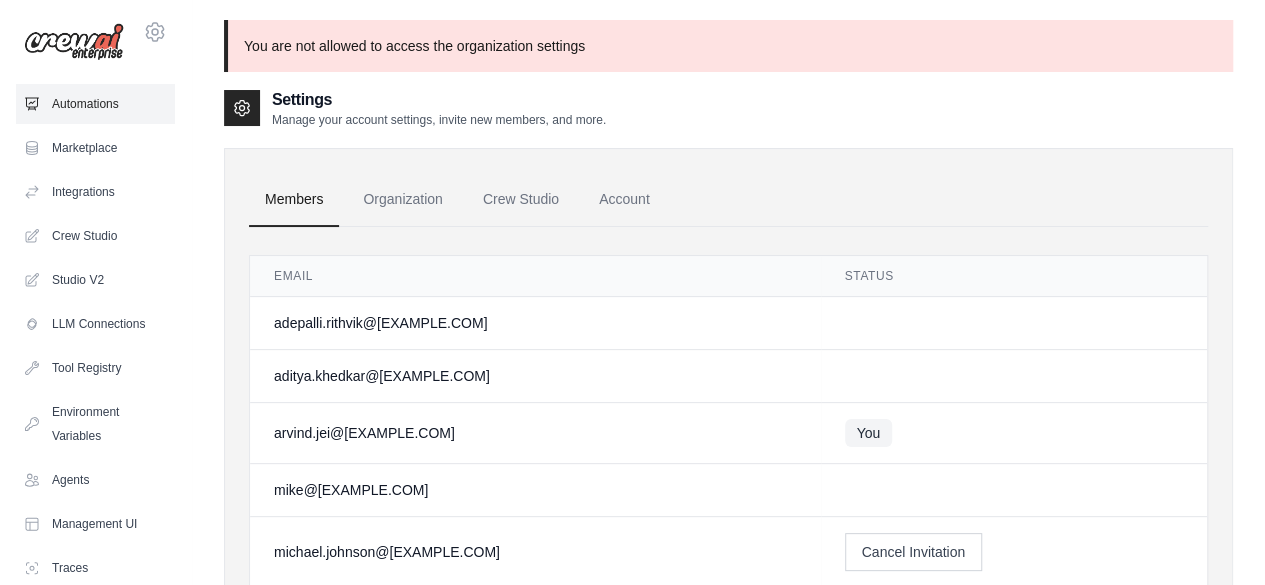 click on "Automations" at bounding box center [95, 104] 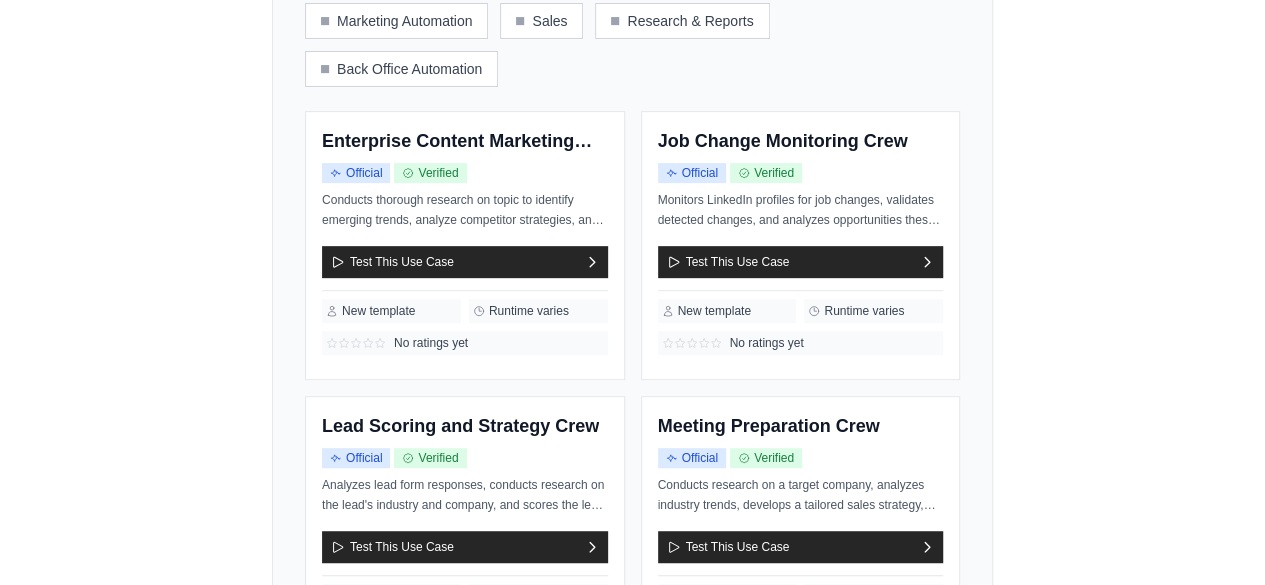 scroll, scrollTop: 346, scrollLeft: 0, axis: vertical 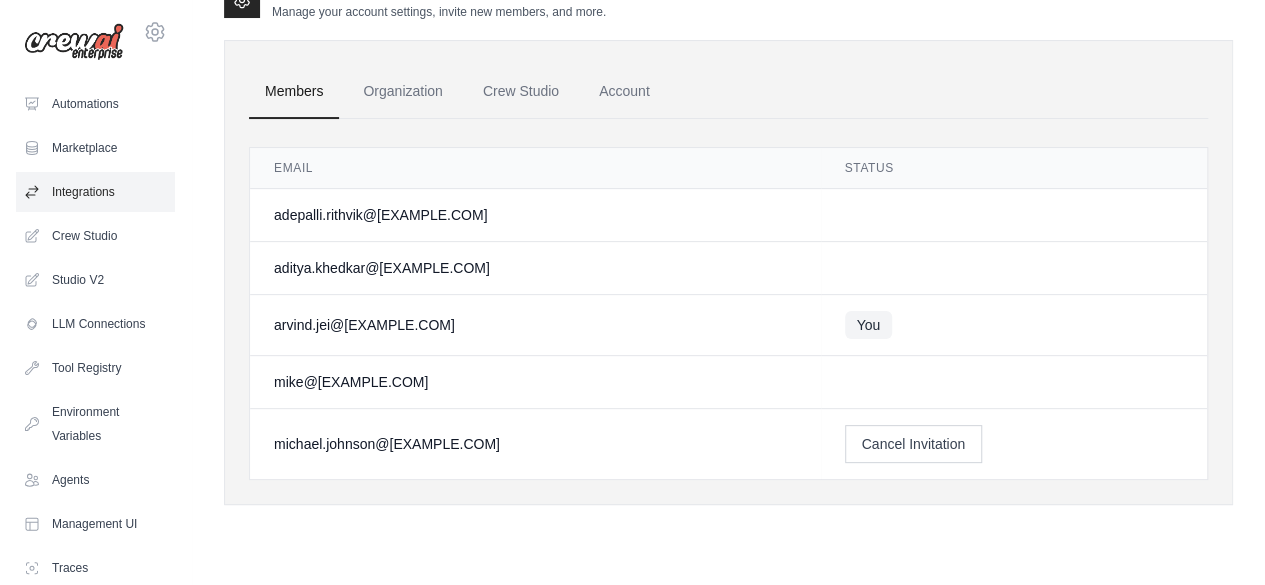 click on "Integrations" at bounding box center [95, 192] 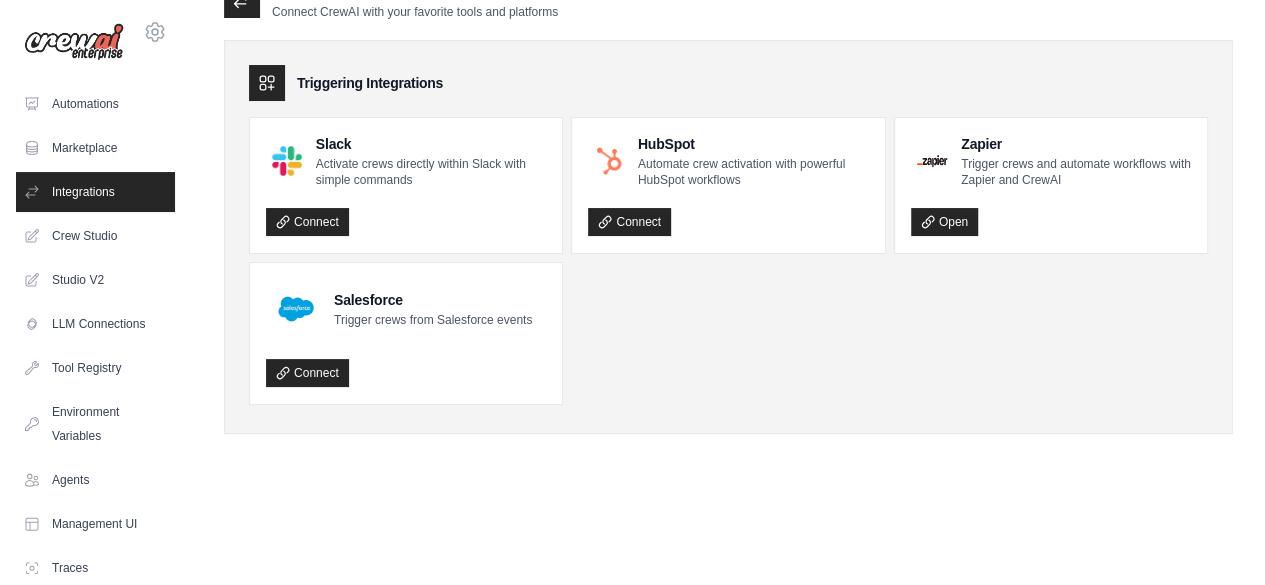 scroll, scrollTop: 0, scrollLeft: 0, axis: both 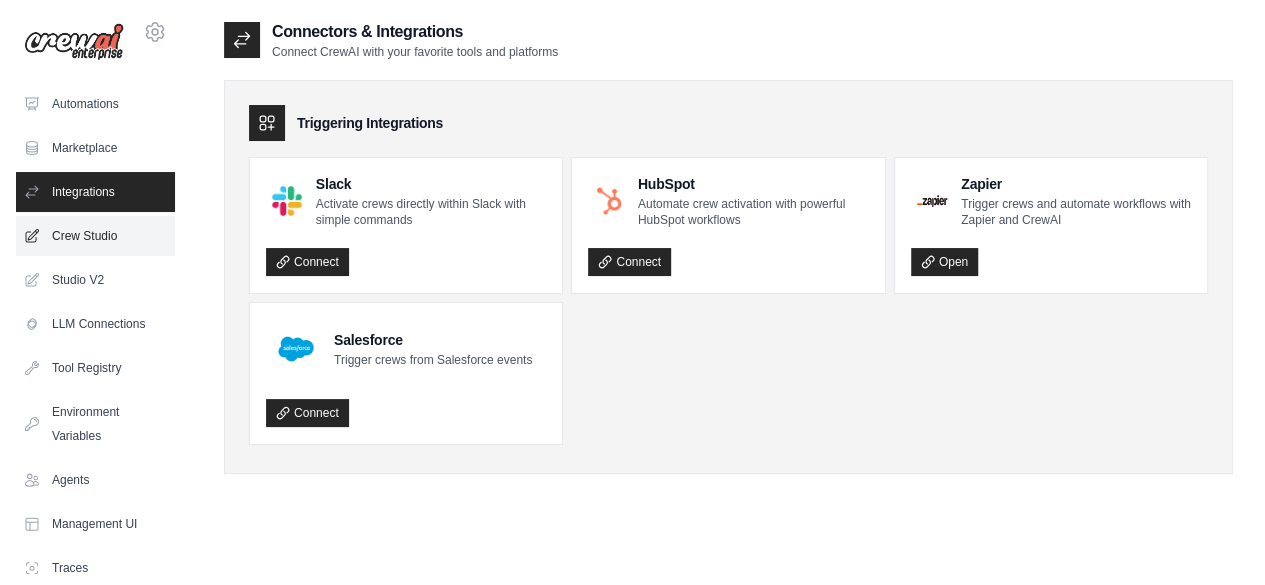 click on "Crew Studio" at bounding box center [95, 236] 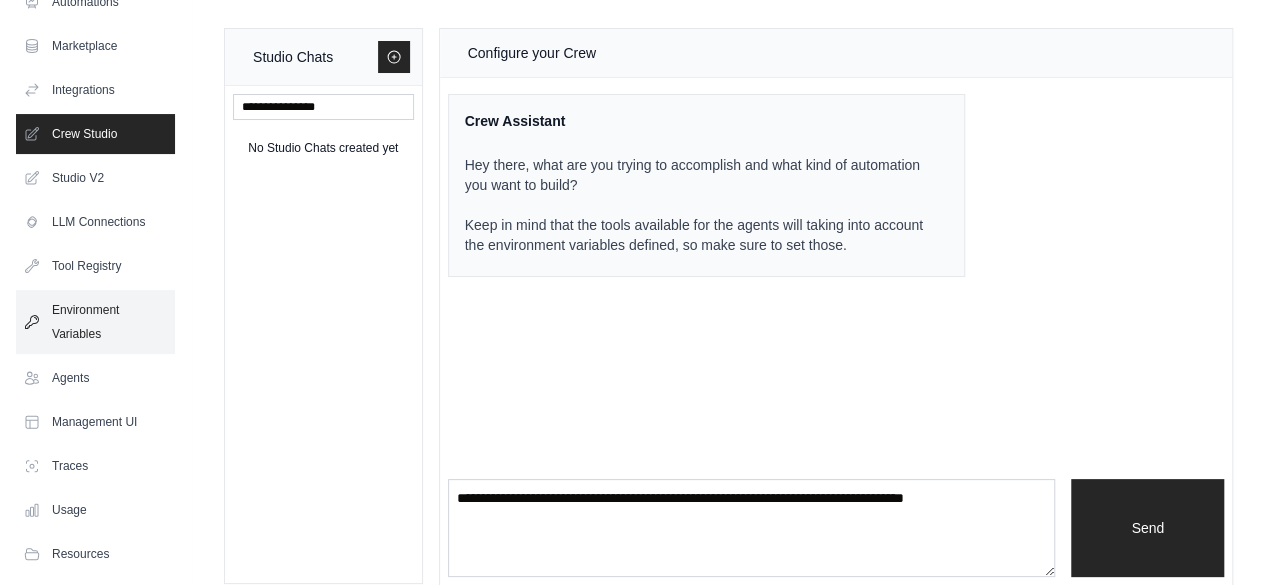 scroll, scrollTop: 220, scrollLeft: 0, axis: vertical 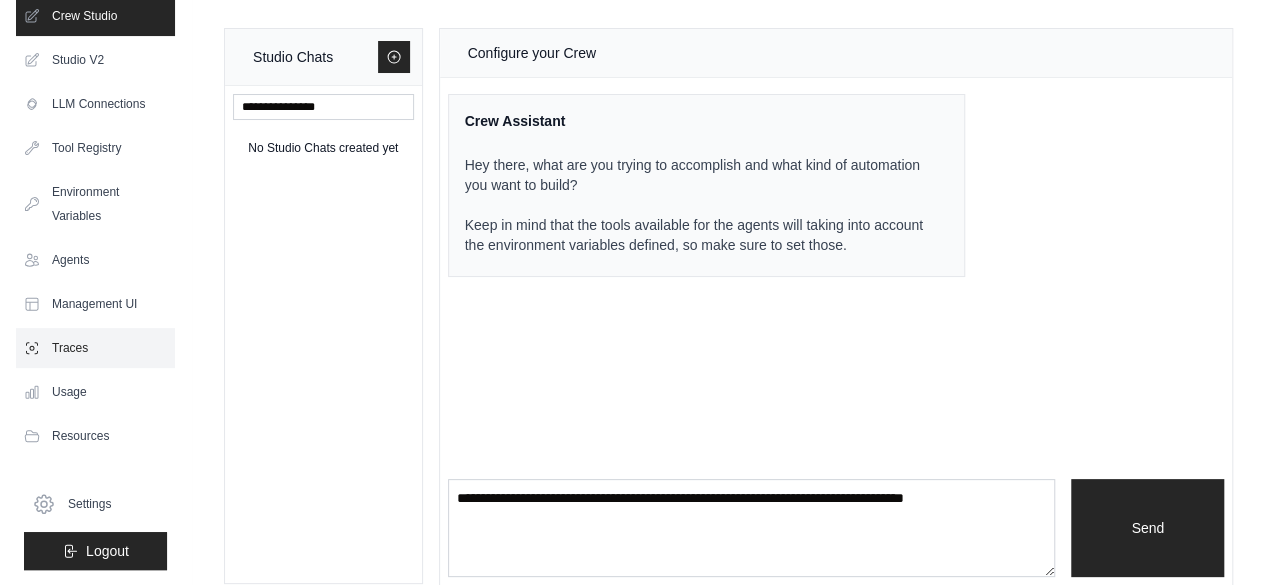 click on "Traces" at bounding box center (95, 348) 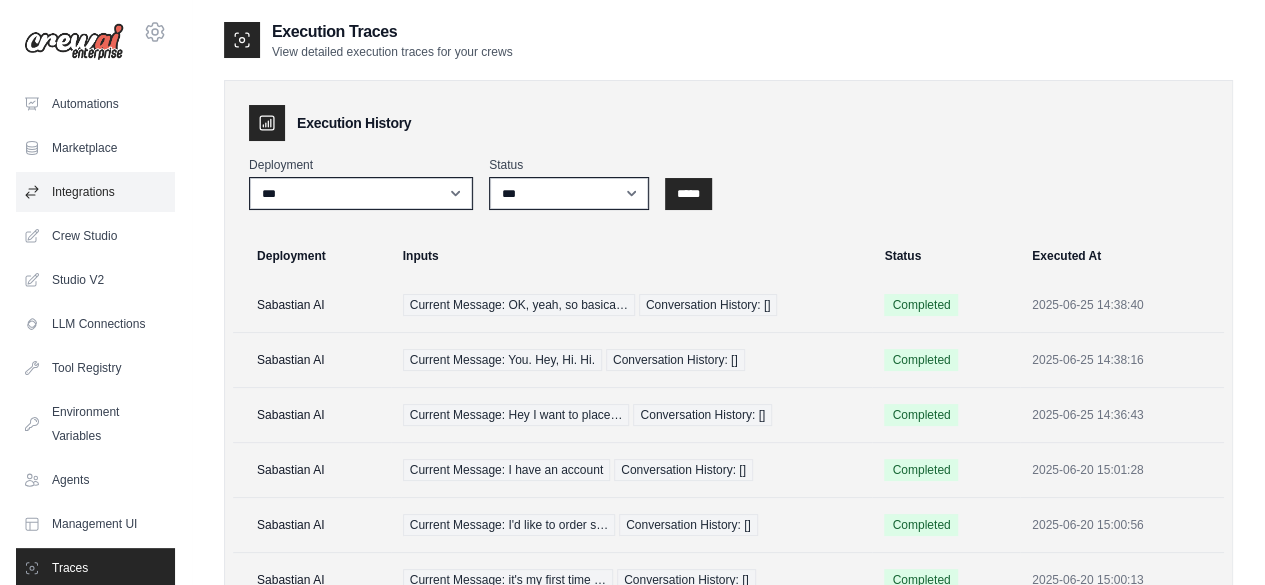 scroll, scrollTop: 220, scrollLeft: 0, axis: vertical 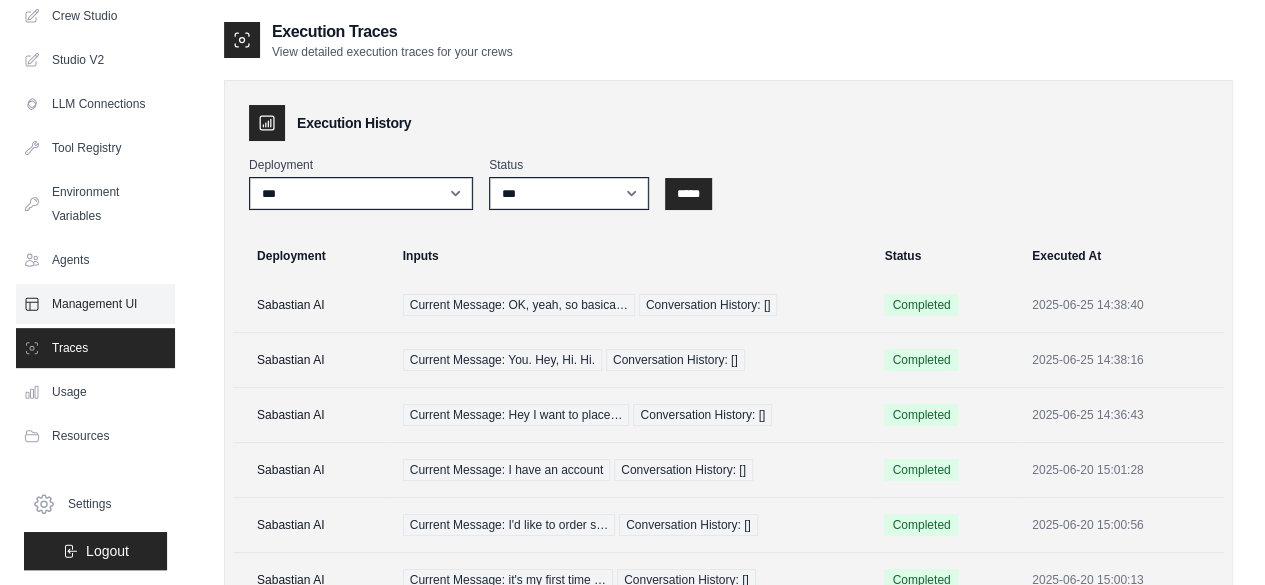 click on "Management UI" at bounding box center [95, 304] 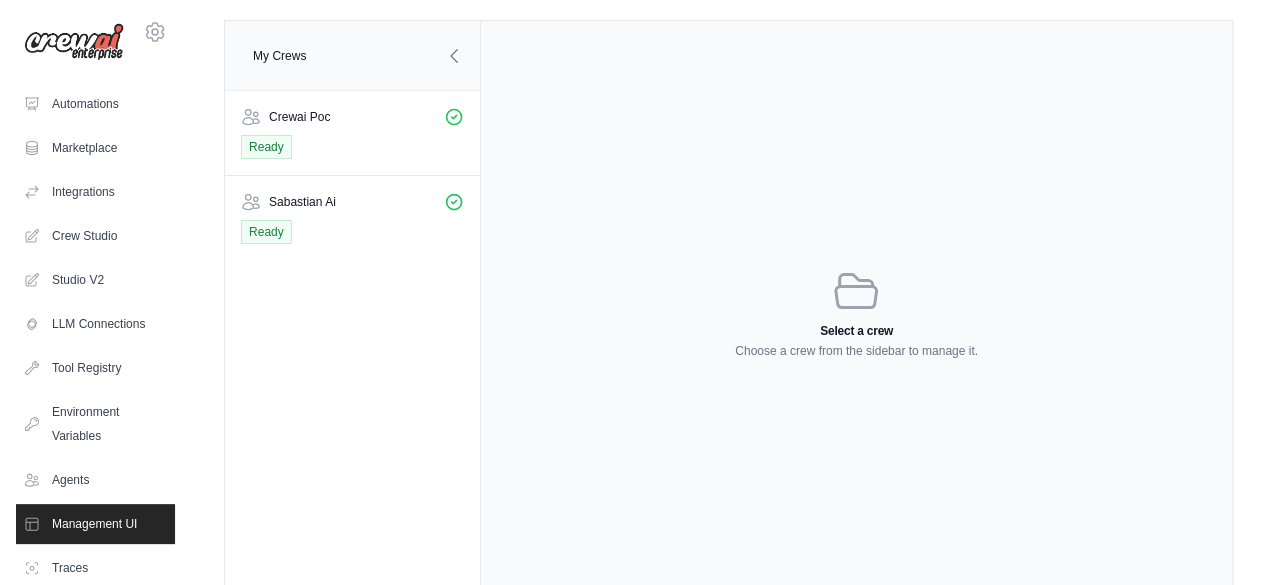 click on "My Crews
Crewai Poc
Ready
Sabastian Ai
Ready" at bounding box center (353, 312) 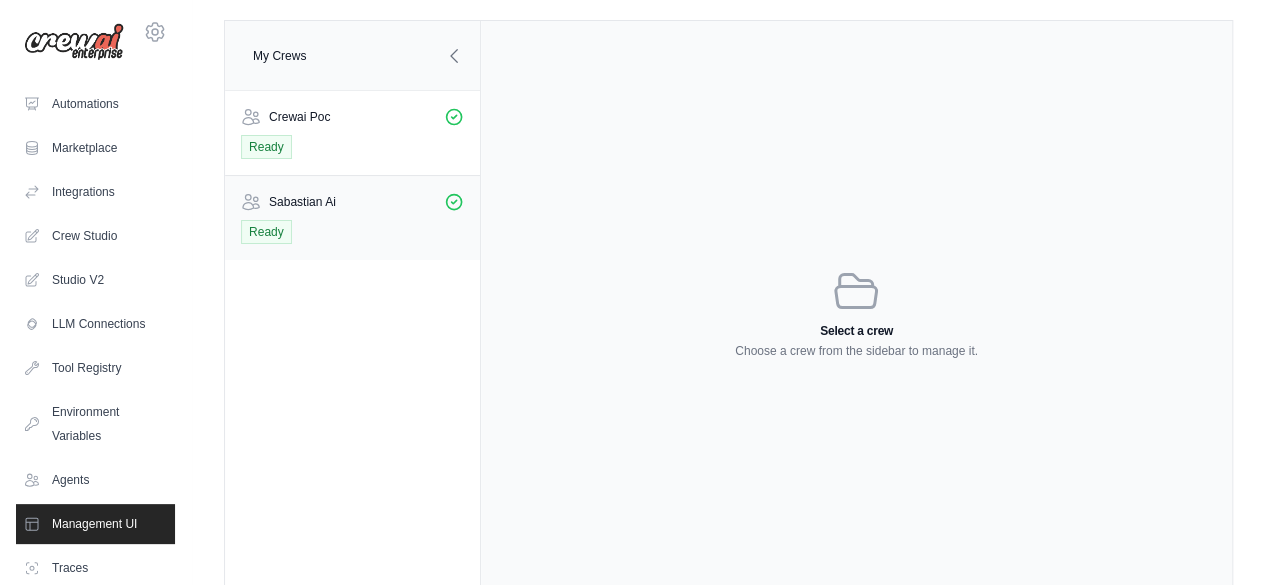 click on "Sabastian Ai" at bounding box center [352, 202] 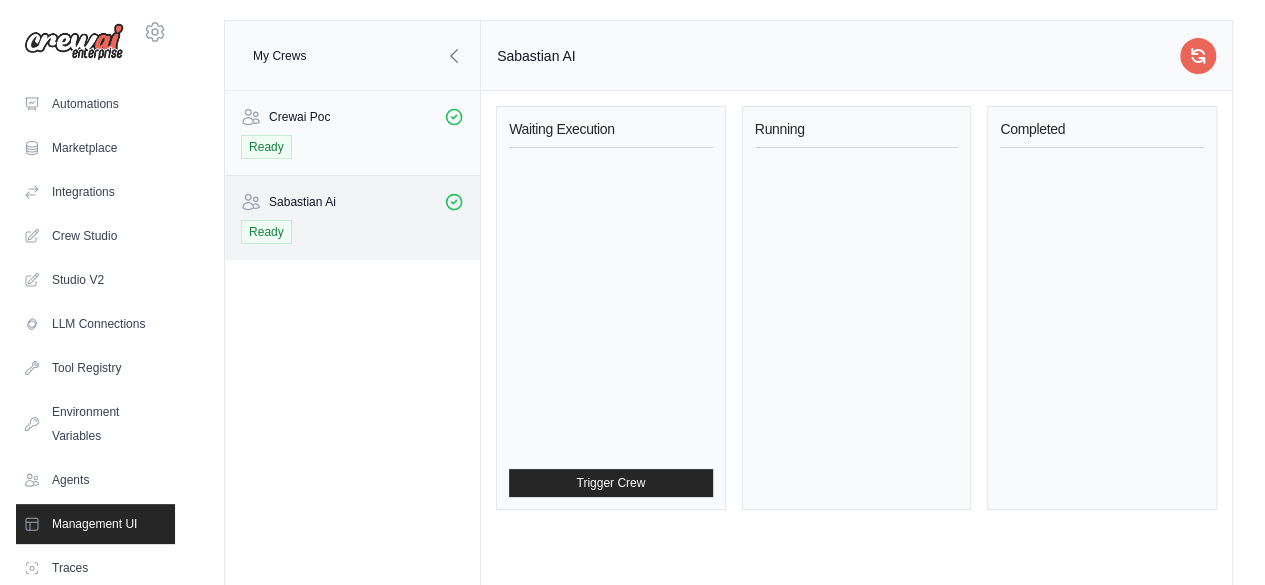 click on "Crewai Poc" at bounding box center [285, 117] 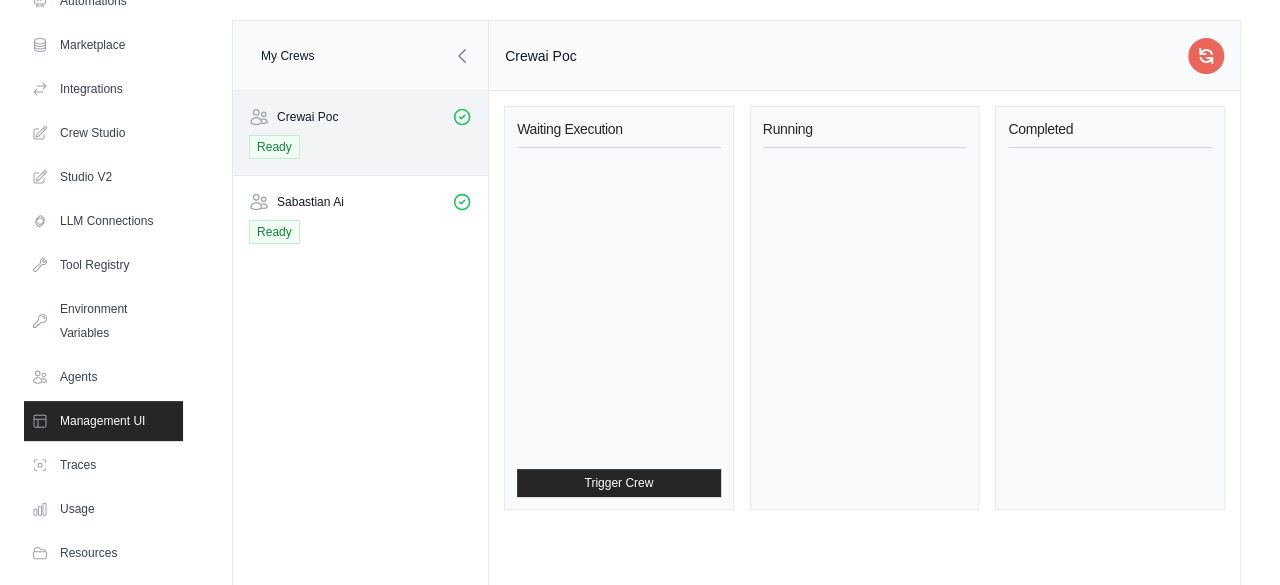 scroll, scrollTop: 104, scrollLeft: 0, axis: vertical 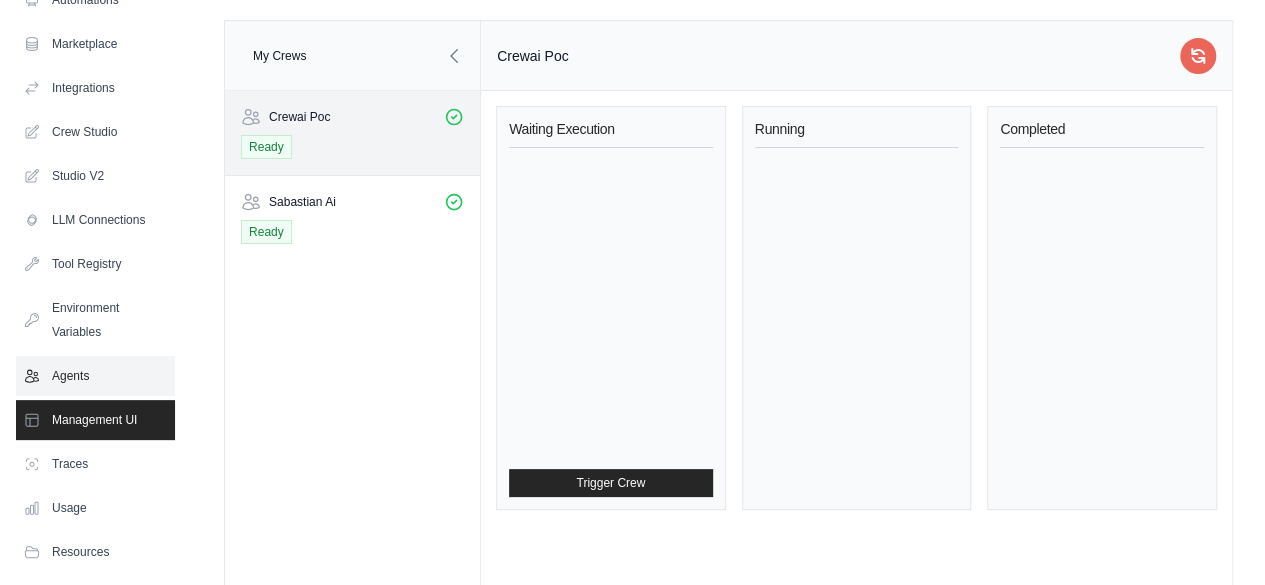 click on "Agents" at bounding box center (95, 376) 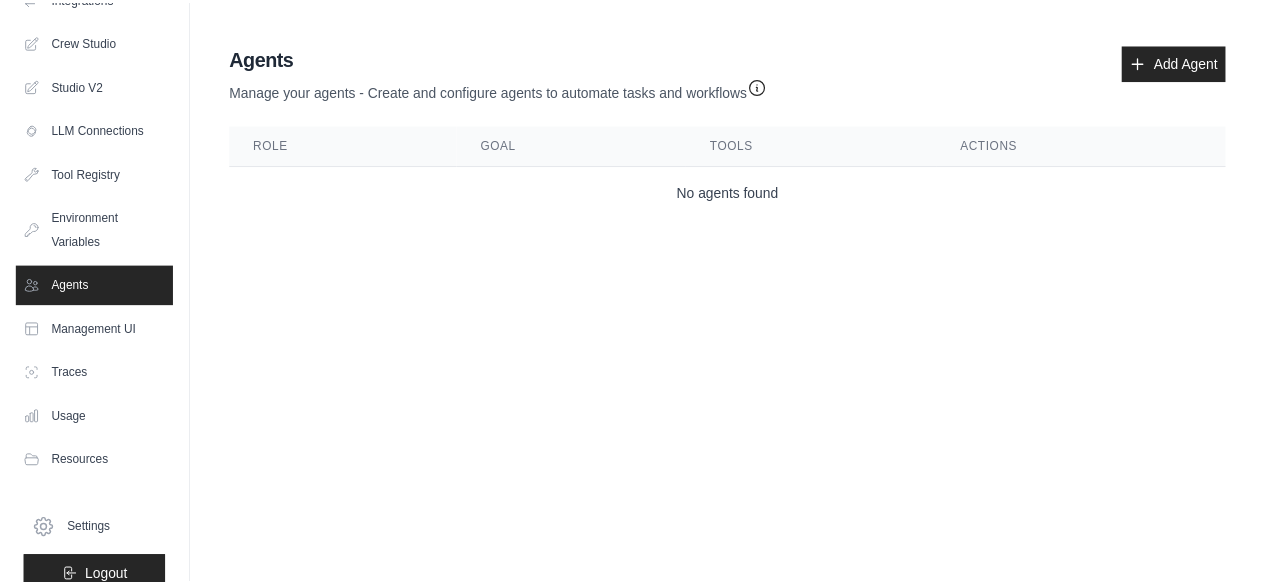 scroll, scrollTop: 220, scrollLeft: 0, axis: vertical 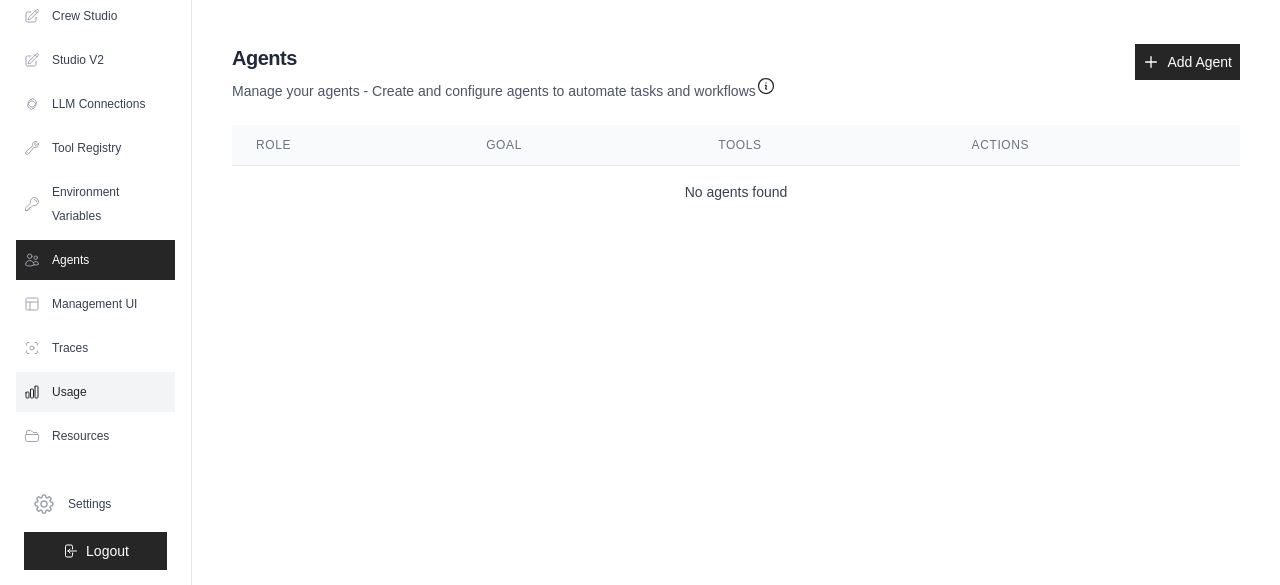 click on "Usage" at bounding box center [95, 392] 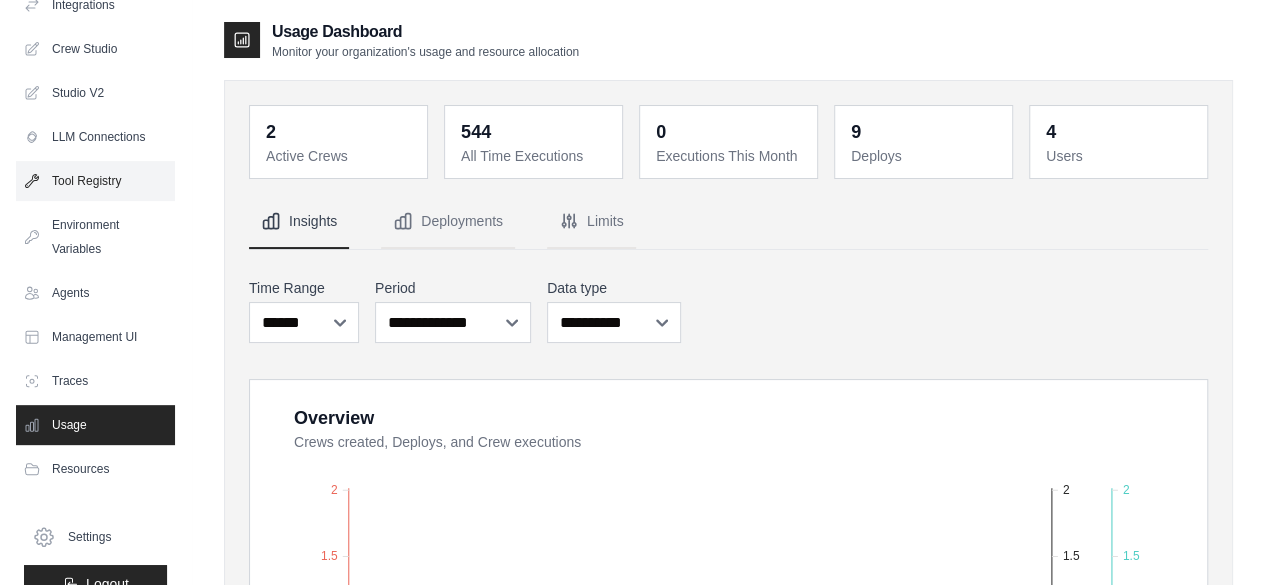 scroll, scrollTop: 0, scrollLeft: 0, axis: both 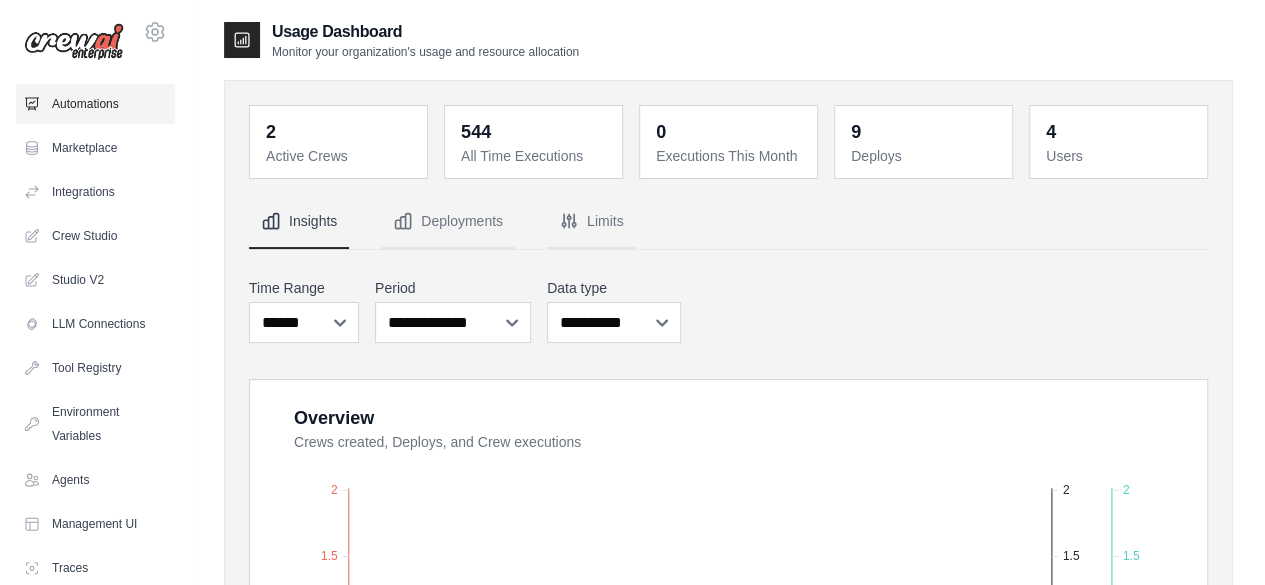 click on "Automations" at bounding box center [95, 104] 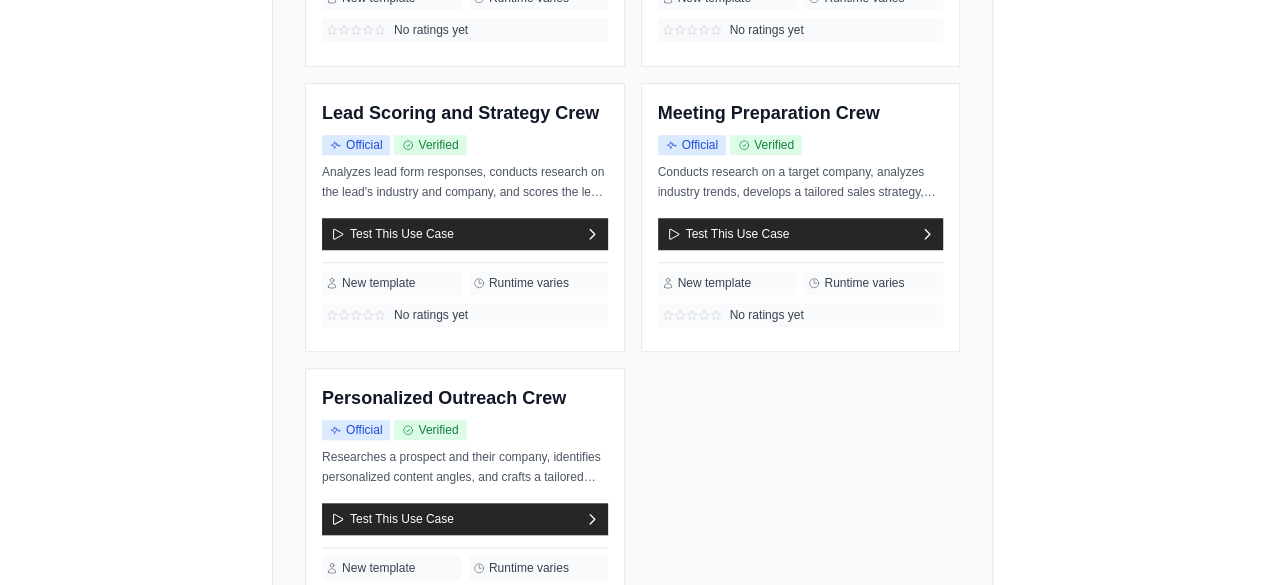 scroll, scrollTop: 914, scrollLeft: 0, axis: vertical 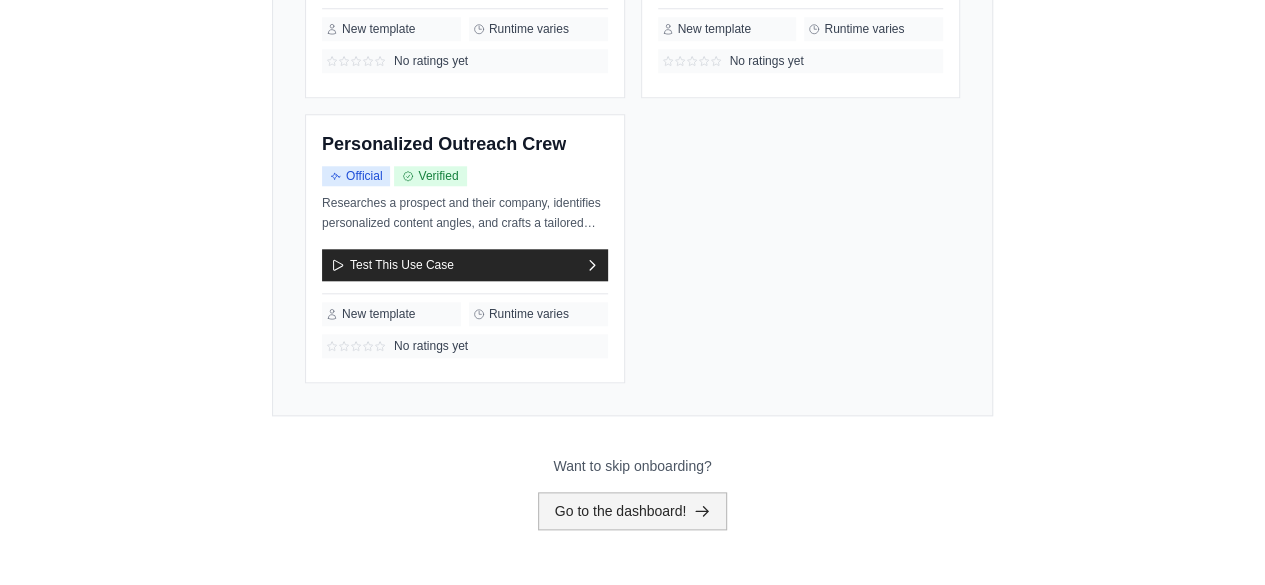 click on "Go to the dashboard!" at bounding box center (633, 511) 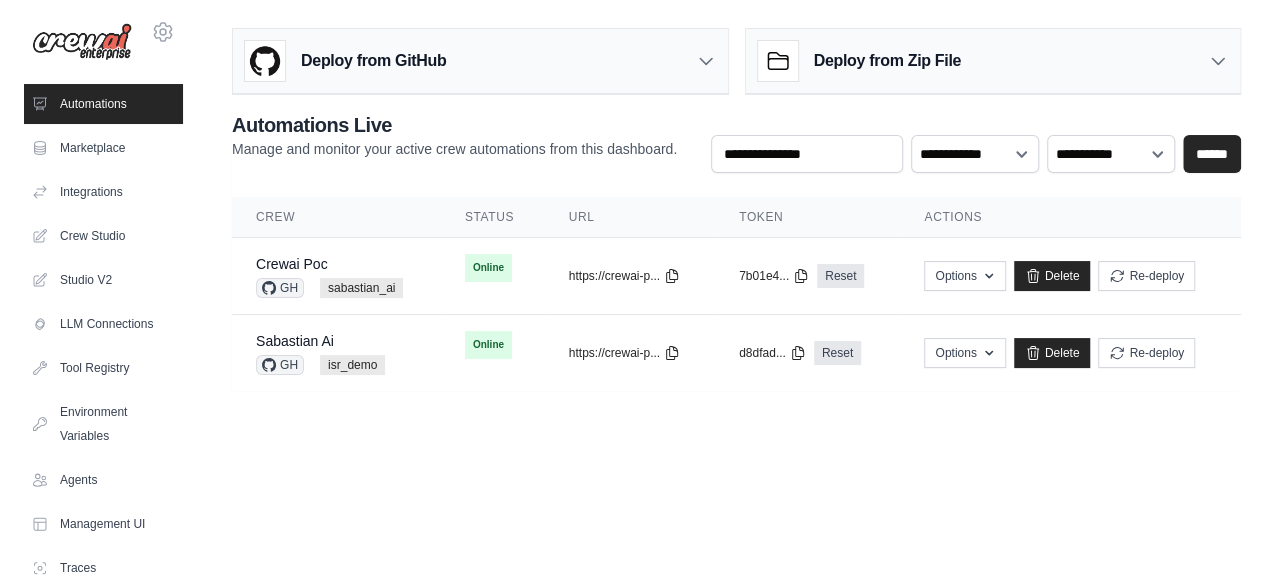 scroll, scrollTop: 0, scrollLeft: 0, axis: both 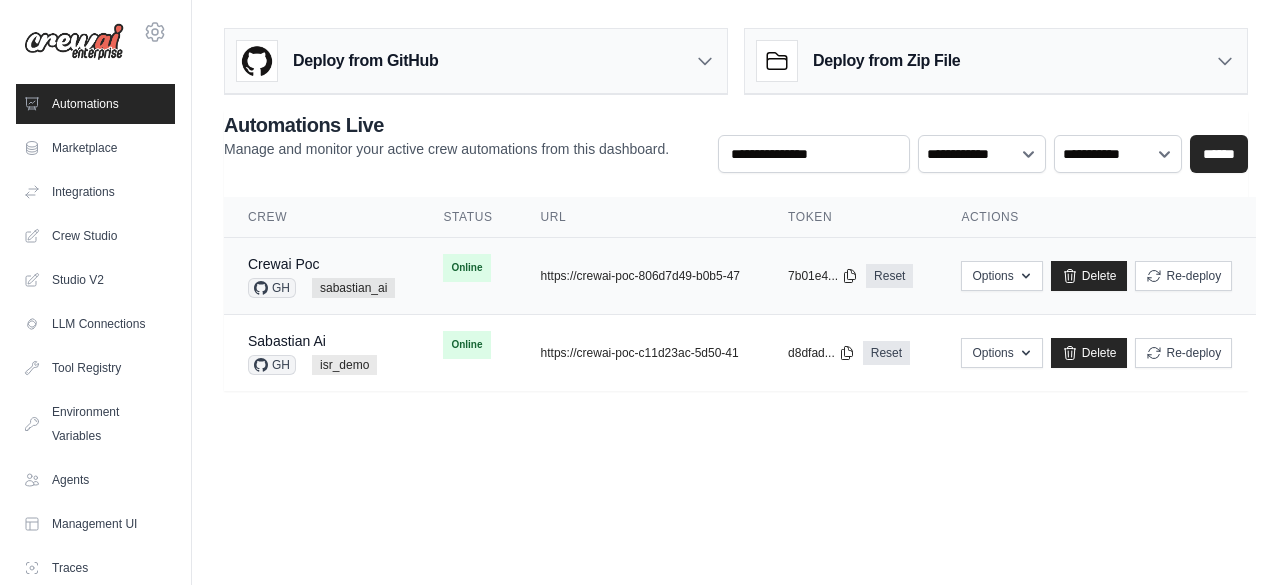 click on "sabastian_ai" at bounding box center (353, 288) 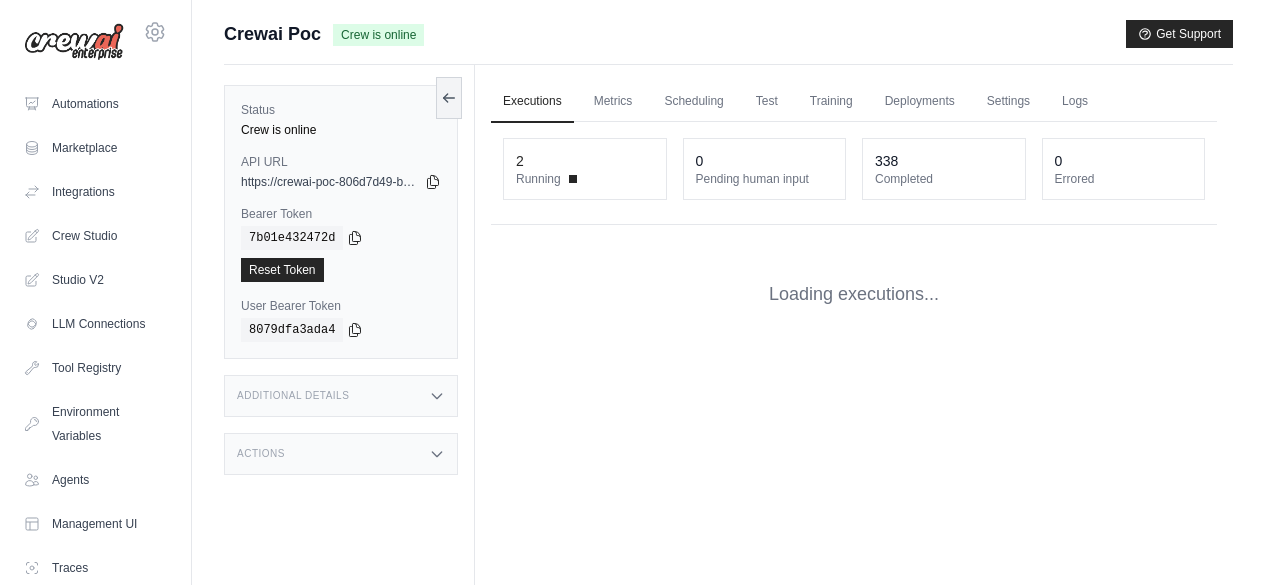 scroll, scrollTop: 0, scrollLeft: 0, axis: both 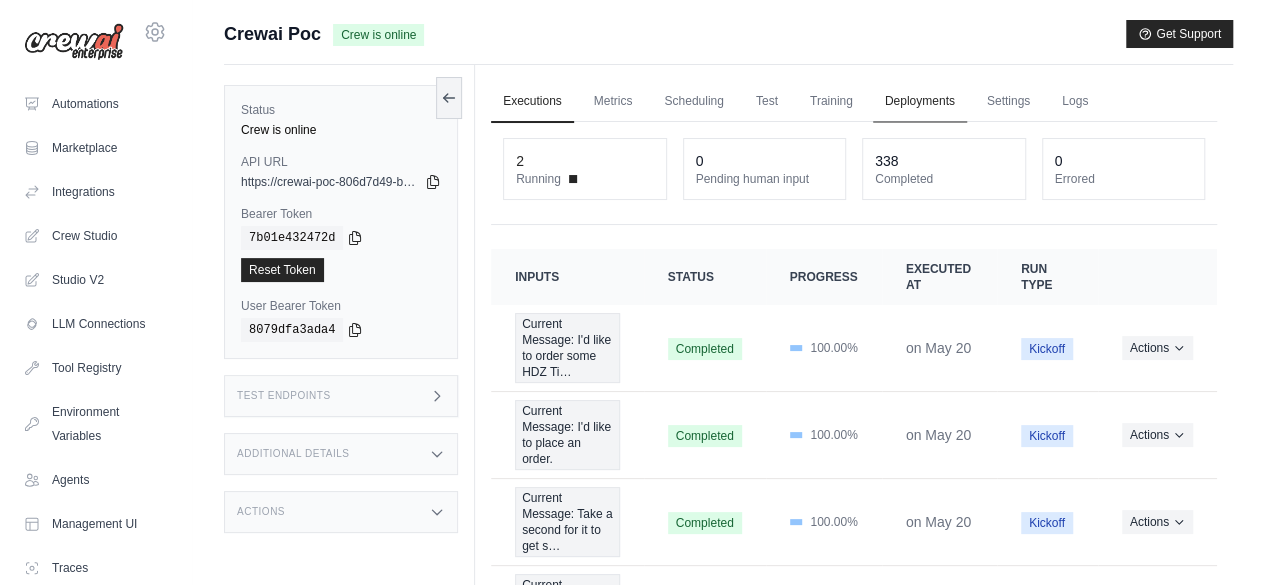 click on "Deployments" at bounding box center (920, 102) 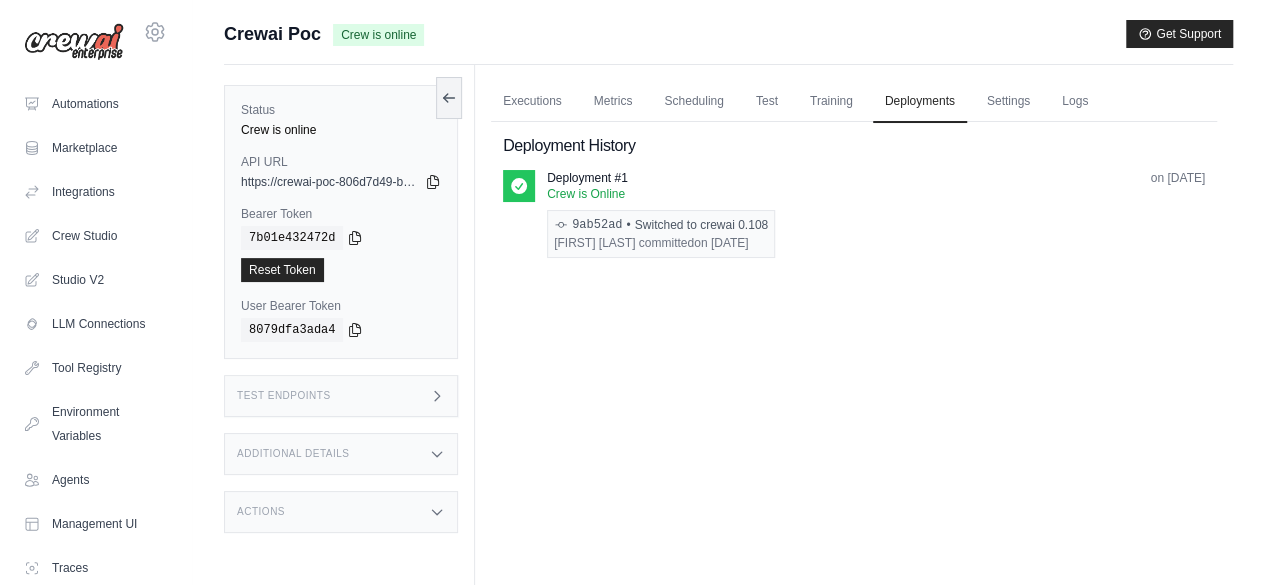click on "Test Endpoints" at bounding box center (341, 396) 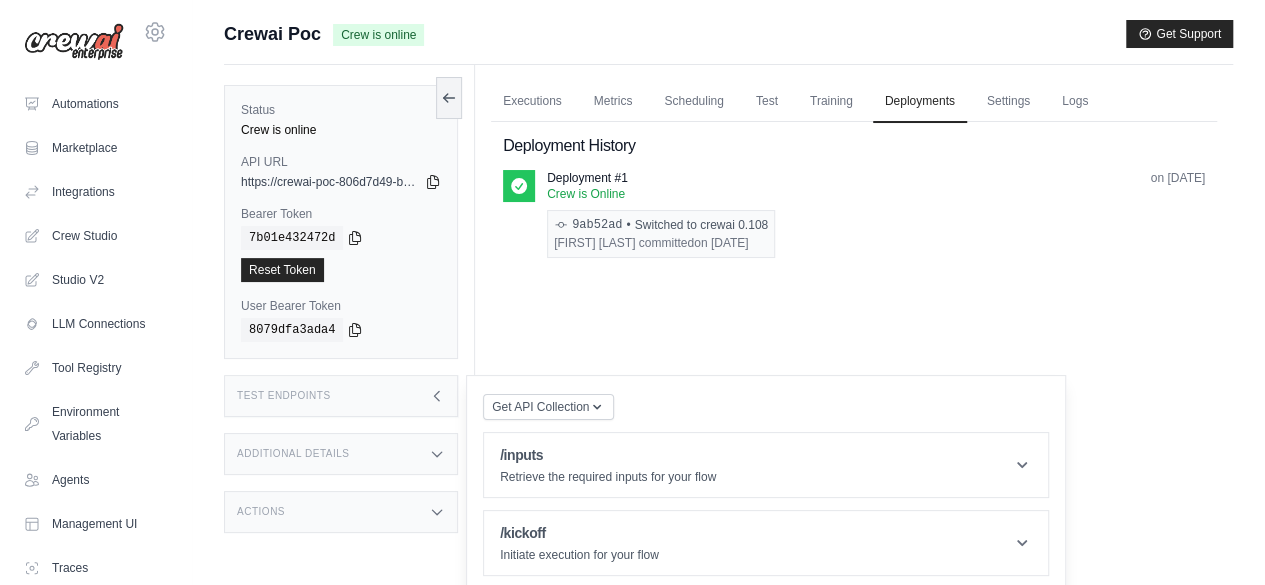 scroll, scrollTop: 84, scrollLeft: 0, axis: vertical 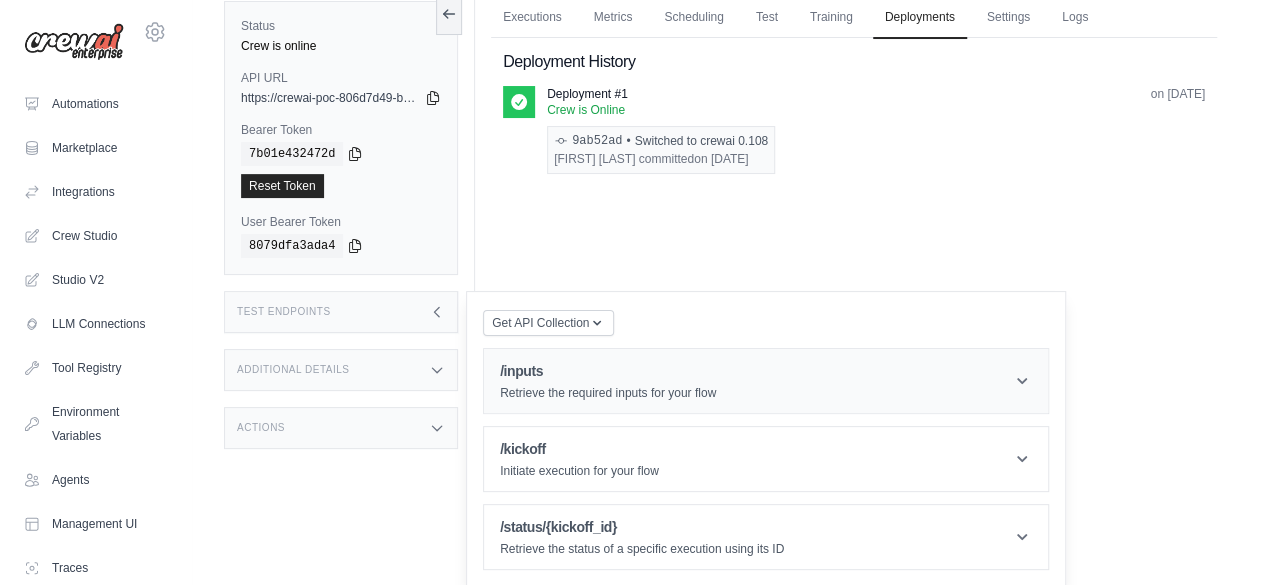 click 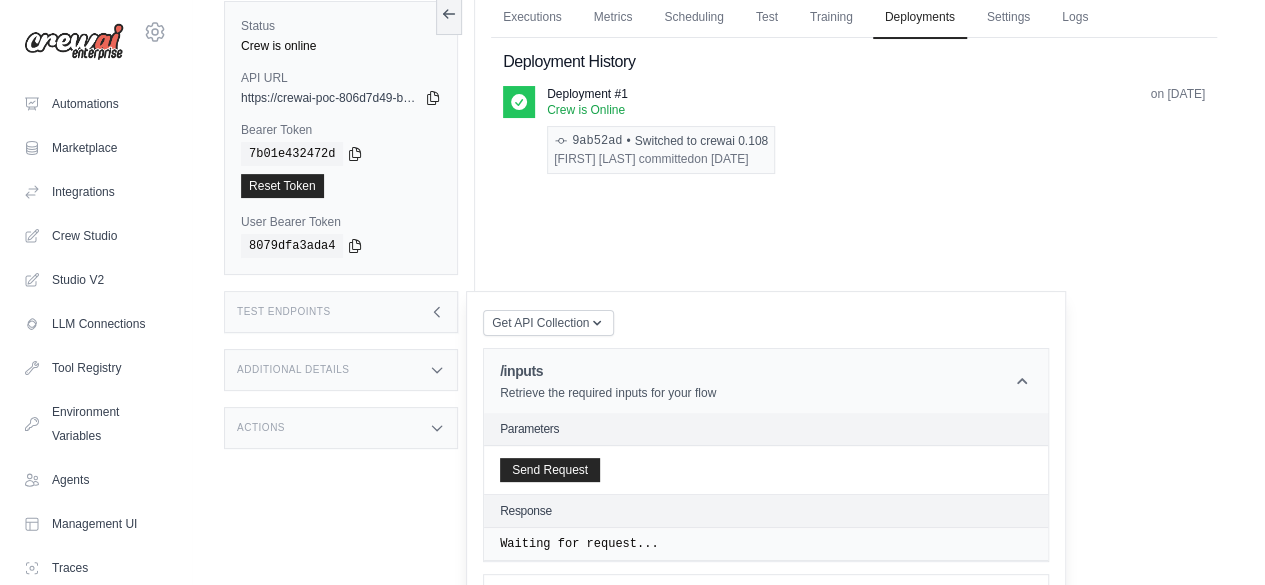 scroll, scrollTop: 228, scrollLeft: 0, axis: vertical 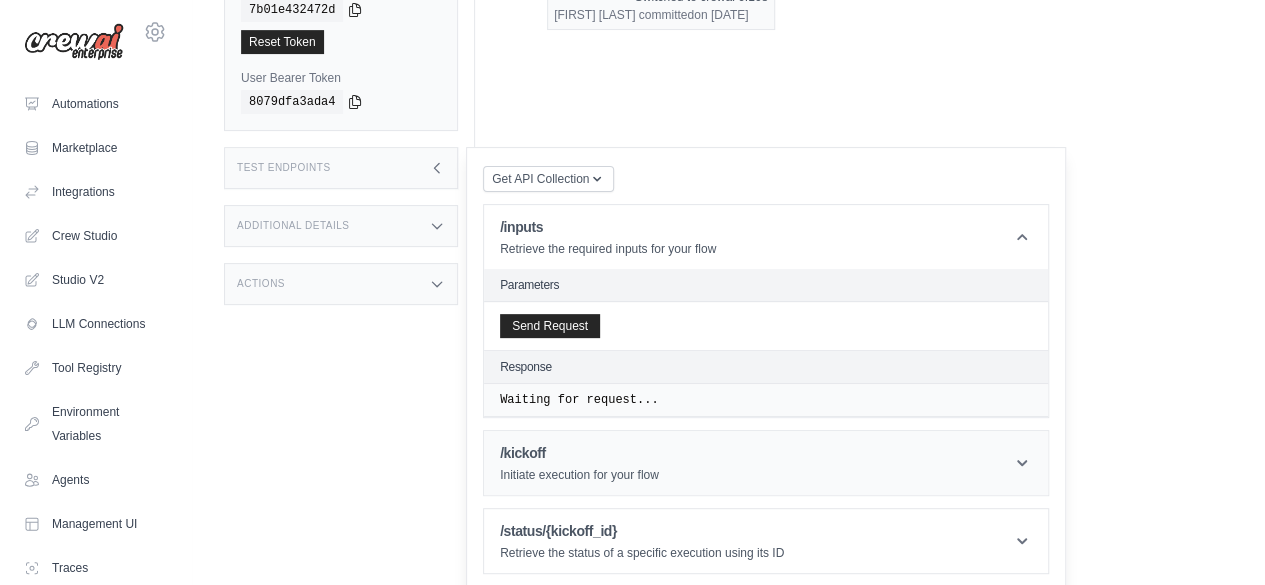 click on "/kickoff
Initiate execution for your flow" at bounding box center (766, 463) 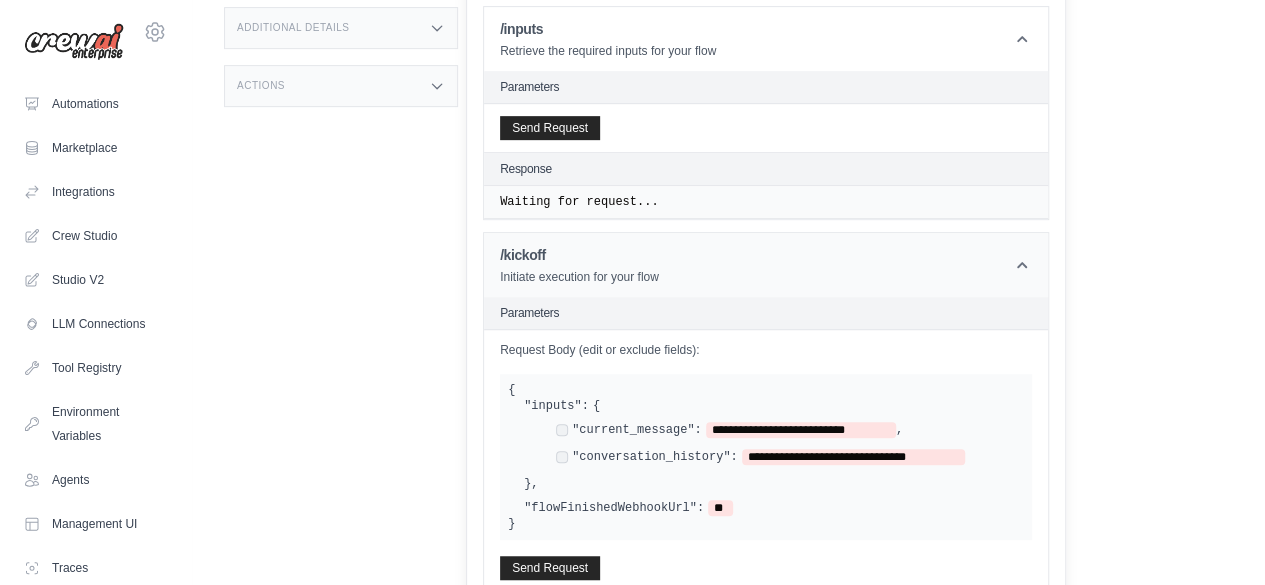 scroll, scrollTop: 587, scrollLeft: 0, axis: vertical 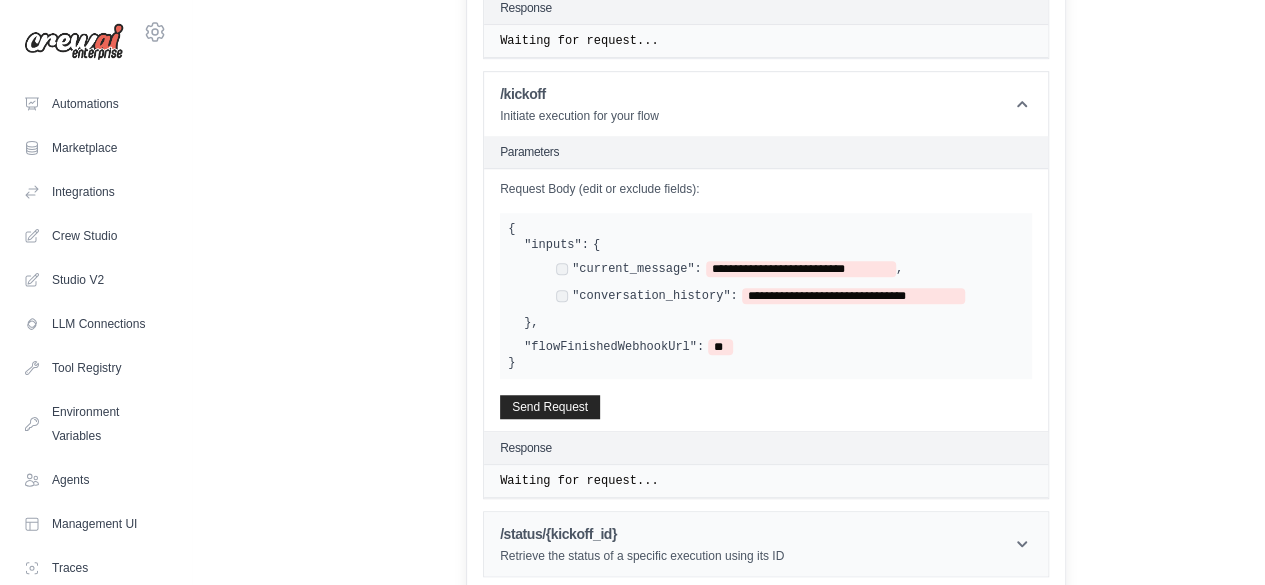 click 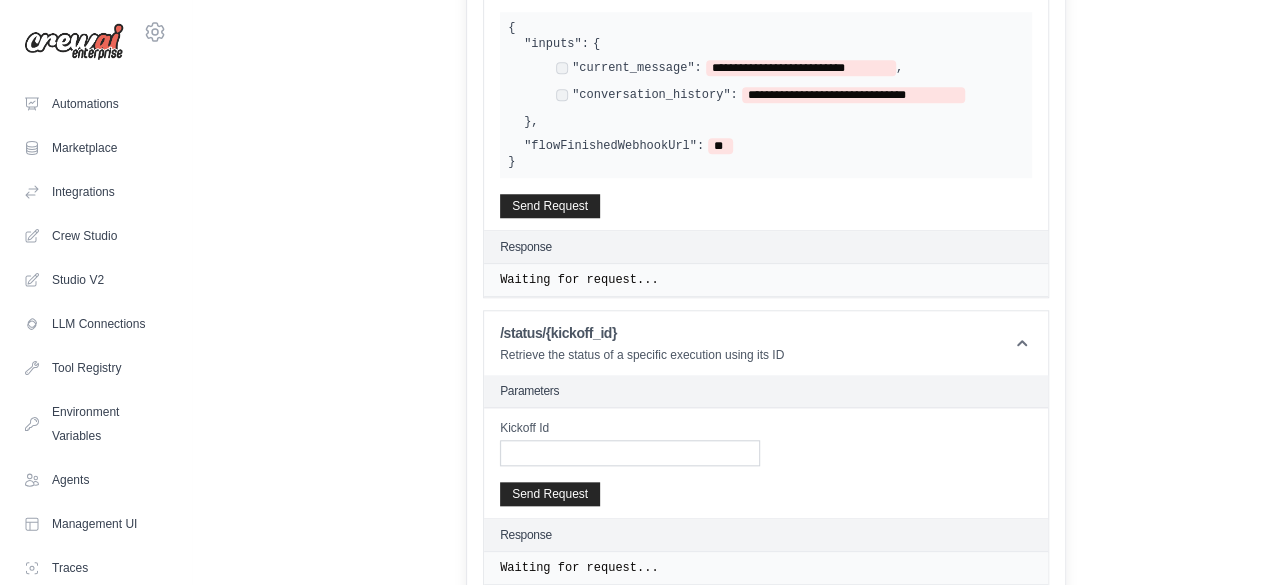 scroll, scrollTop: 789, scrollLeft: 0, axis: vertical 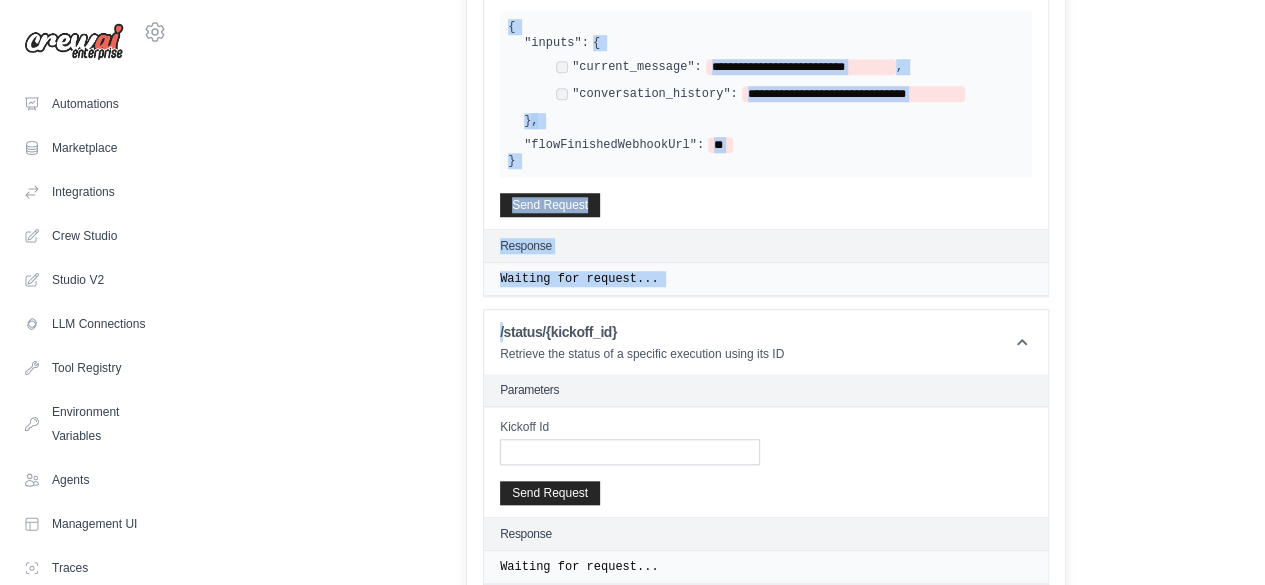 drag, startPoint x: 502, startPoint y: 324, endPoint x: 424, endPoint y: 305, distance: 80.280754 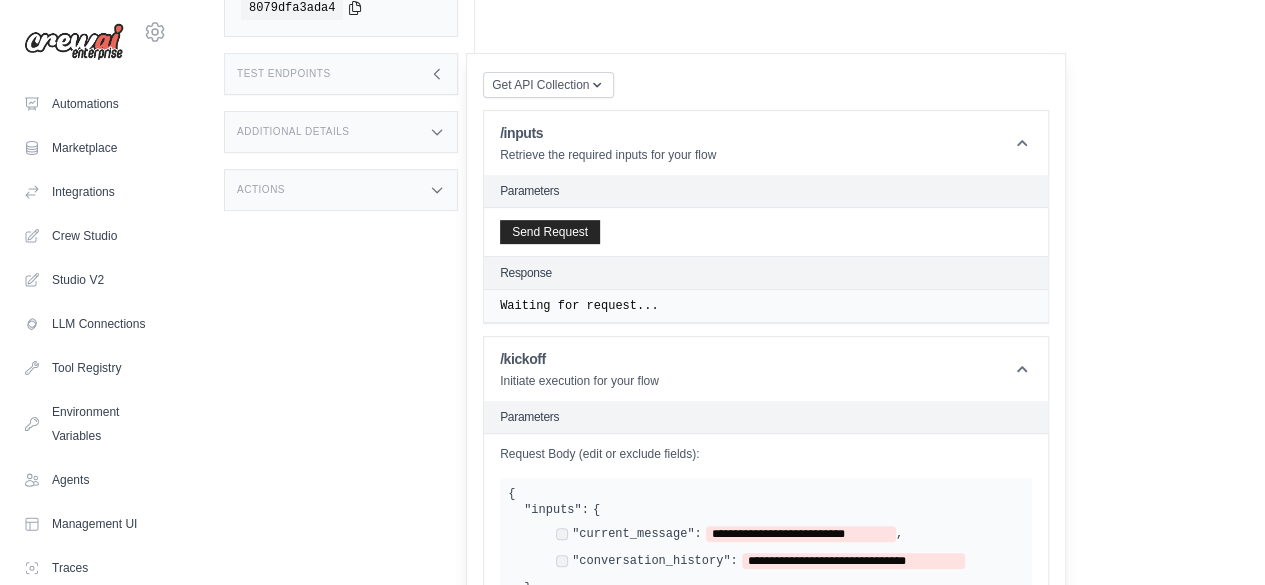 scroll, scrollTop: 0, scrollLeft: 0, axis: both 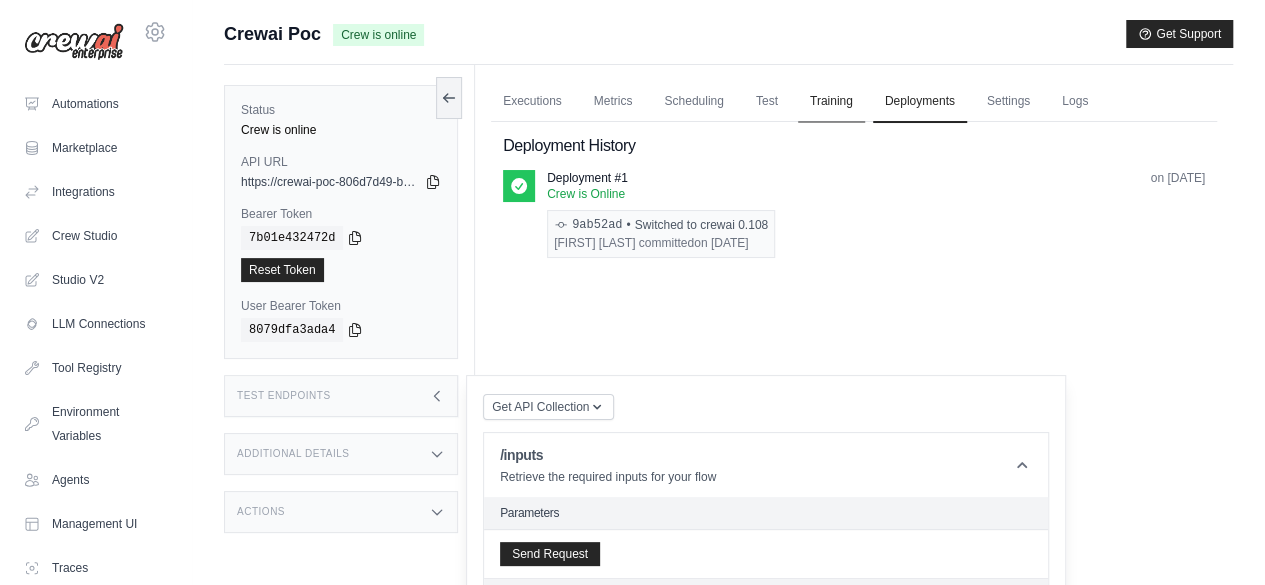 click on "Training" at bounding box center [831, 102] 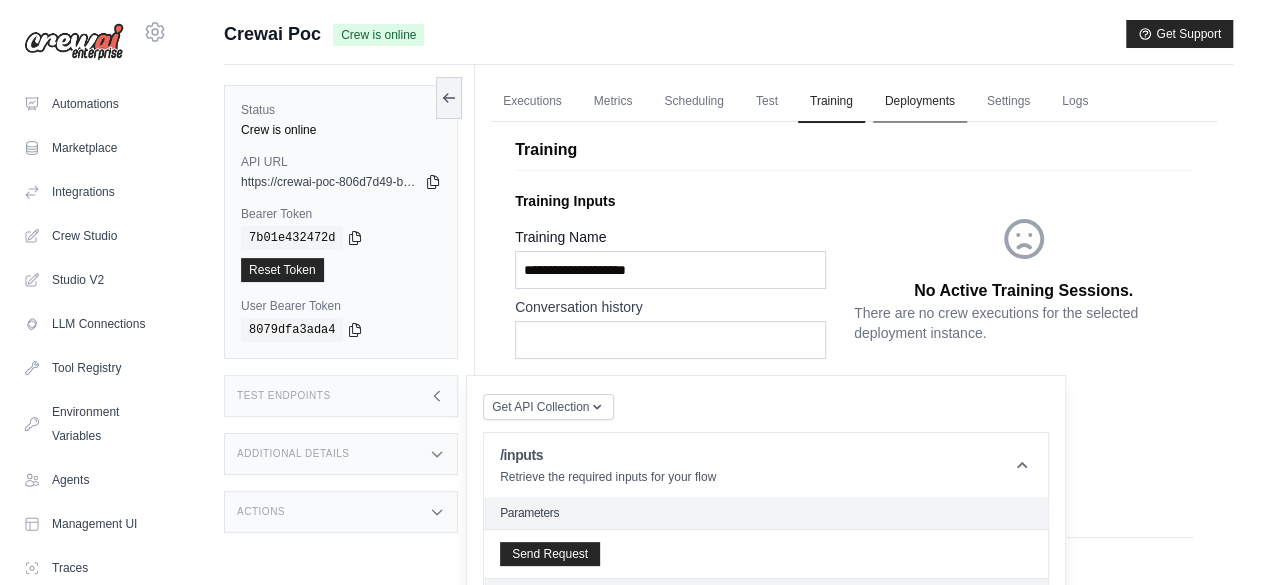 click on "Deployments" at bounding box center (920, 102) 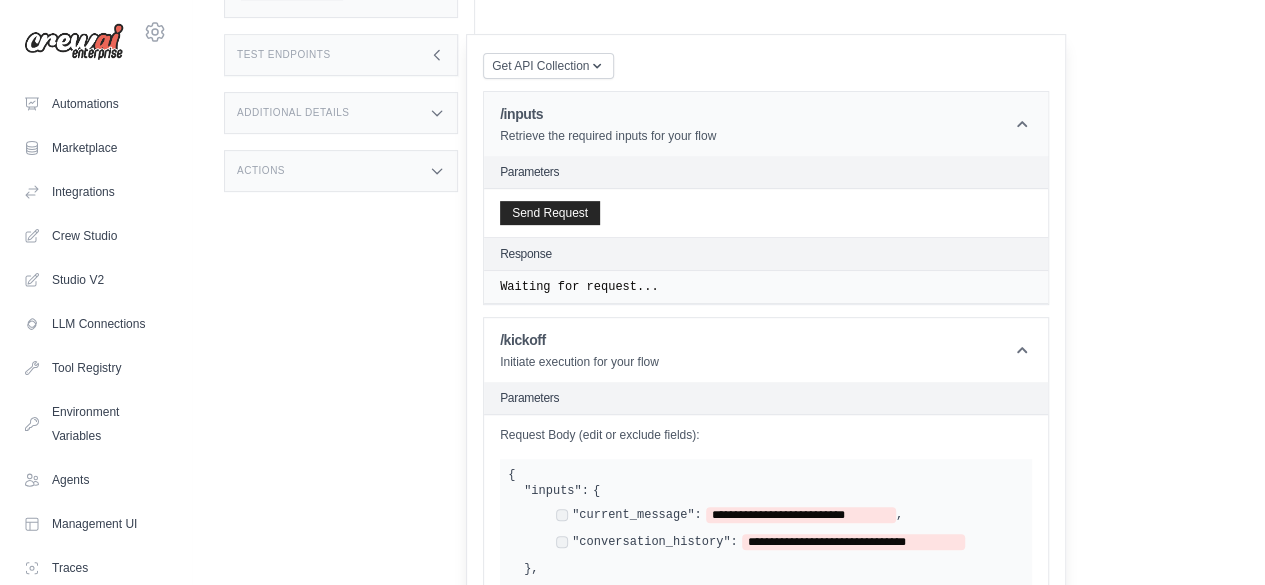 scroll, scrollTop: 0, scrollLeft: 0, axis: both 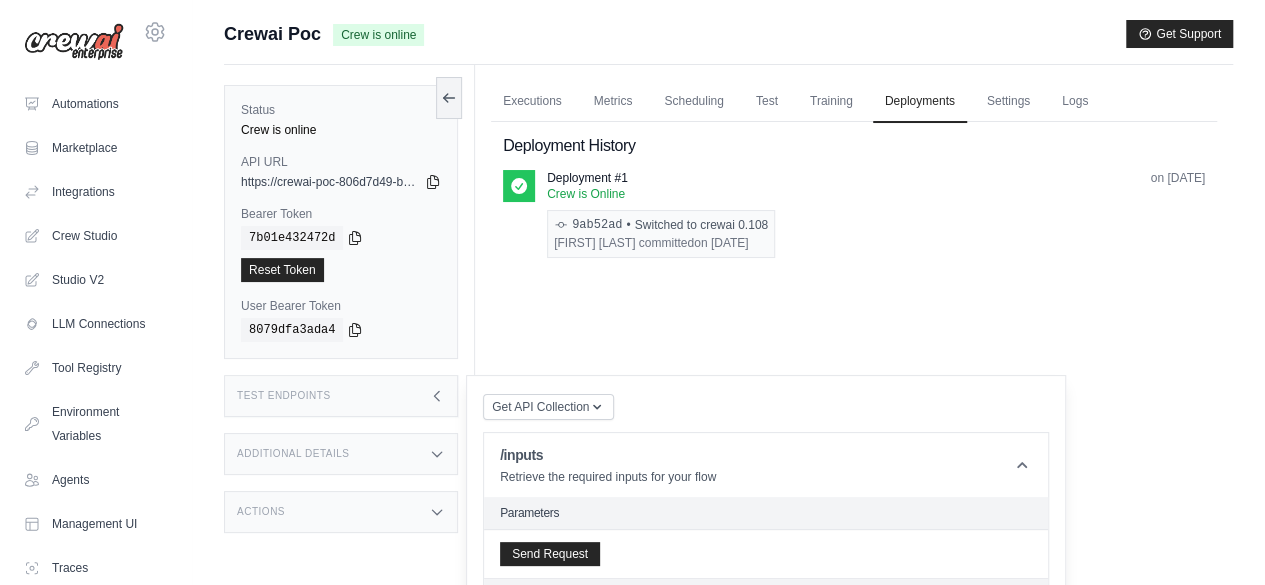 click on "Status
Crew is online
API URL
copied
https://crewai-poc-806d7d49-b0b5-4795-b14a-5c7d9c81-9583b6a1.crewai.com
Bearer Token
copied
7b01e432472d
Reset Token
User Bearer Token" at bounding box center [349, 357] 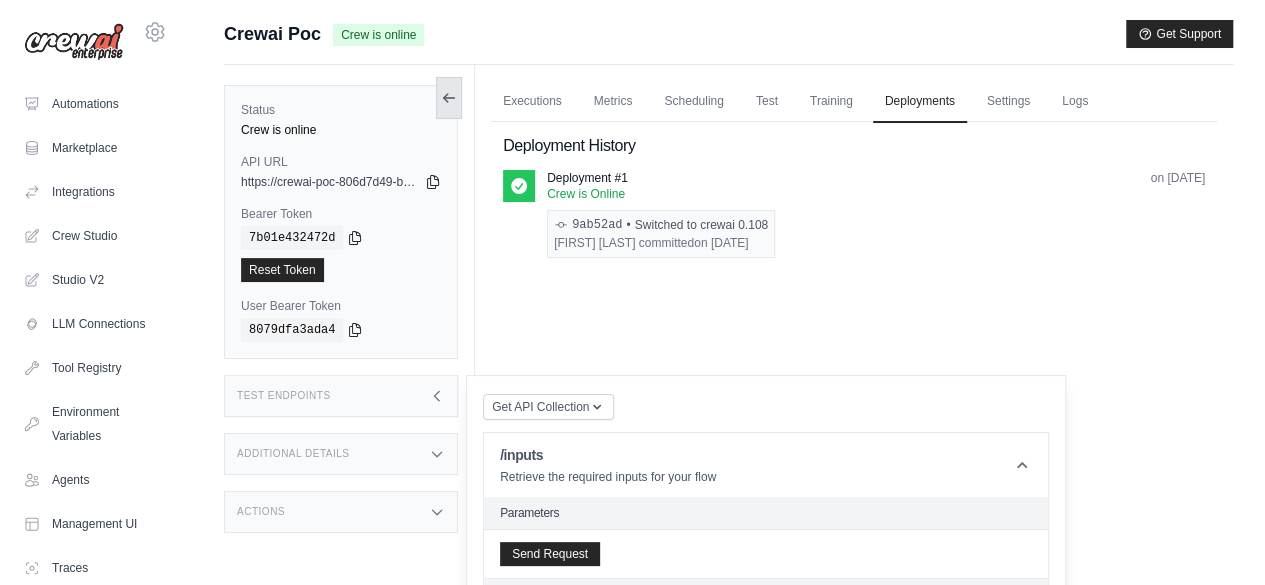 click at bounding box center [449, 98] 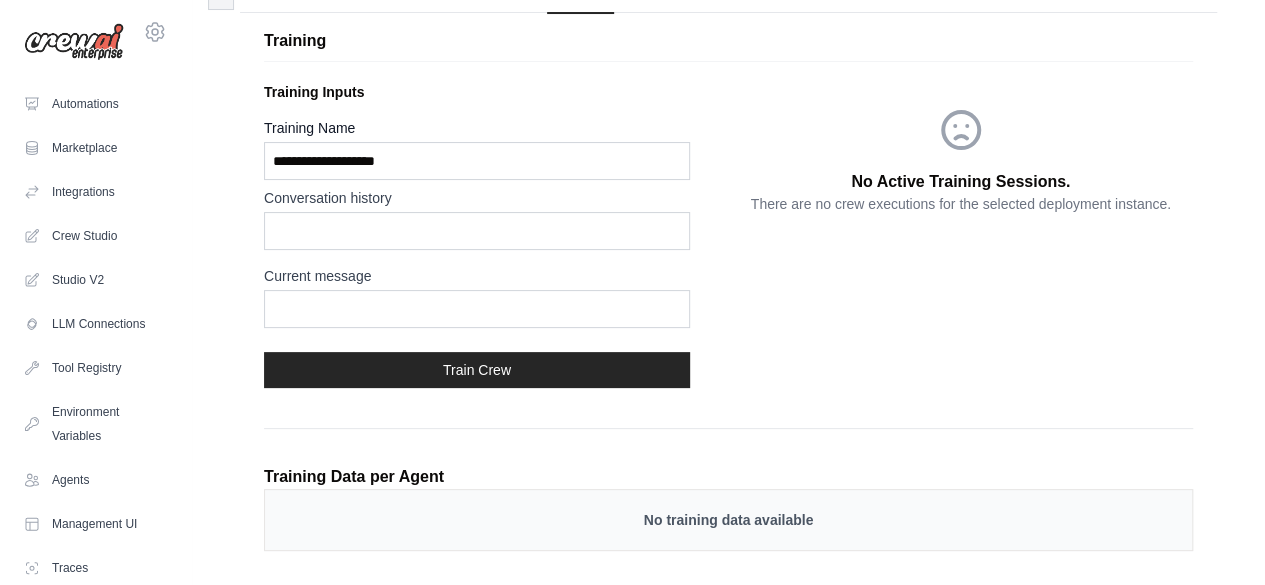 scroll, scrollTop: 0, scrollLeft: 0, axis: both 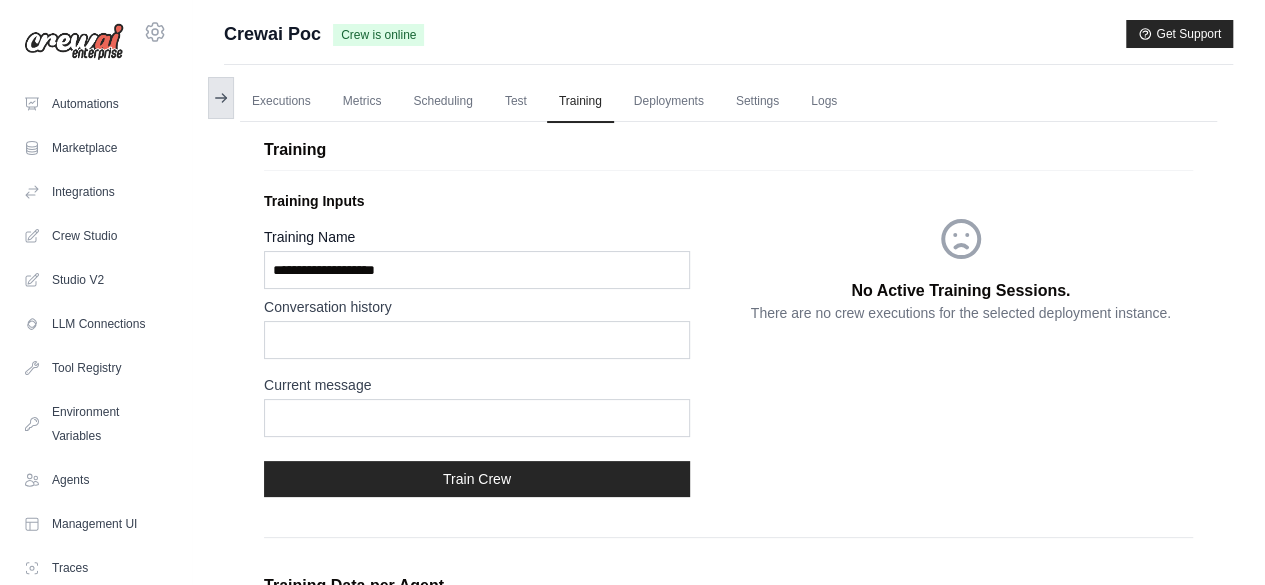 click 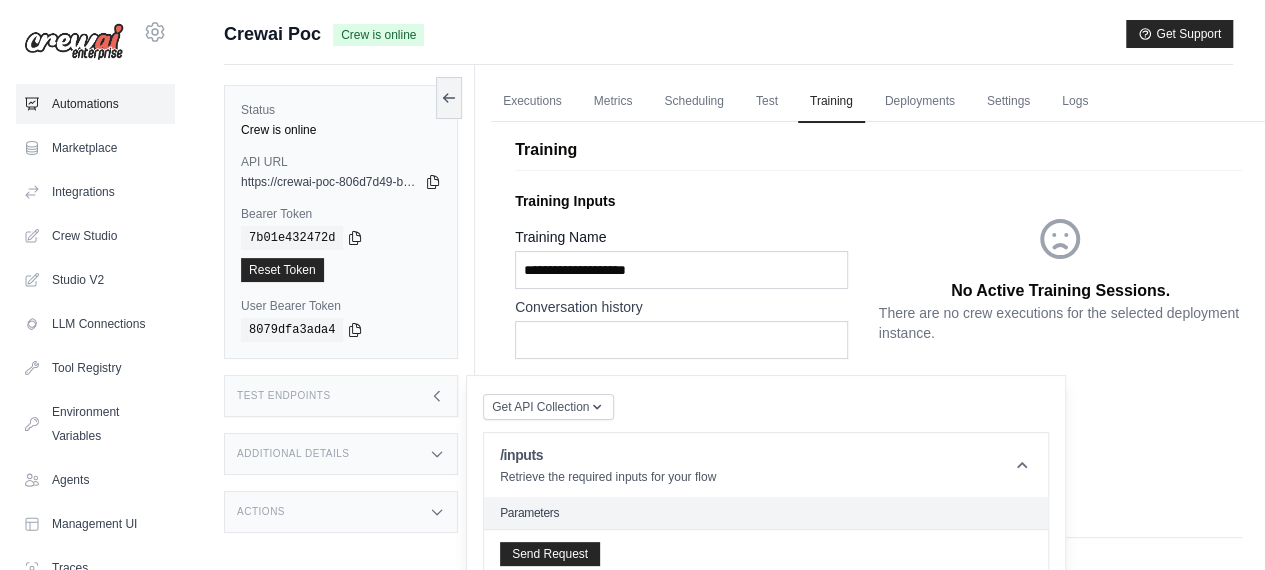 click on "Automations" at bounding box center [95, 104] 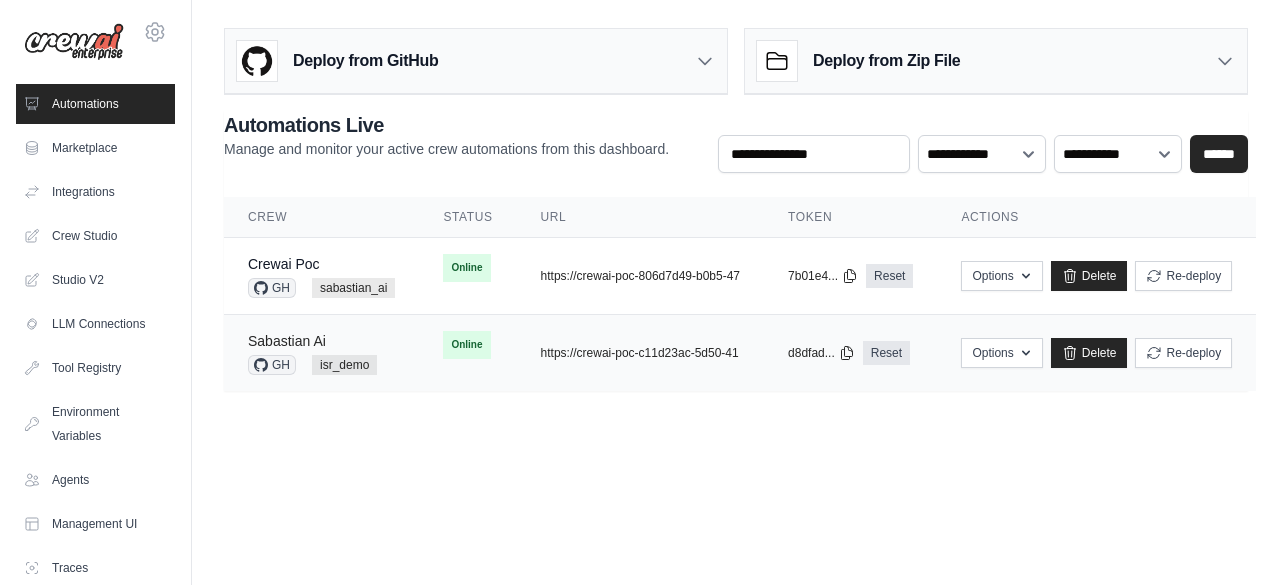 click on "Sabastian Ai" at bounding box center [287, 341] 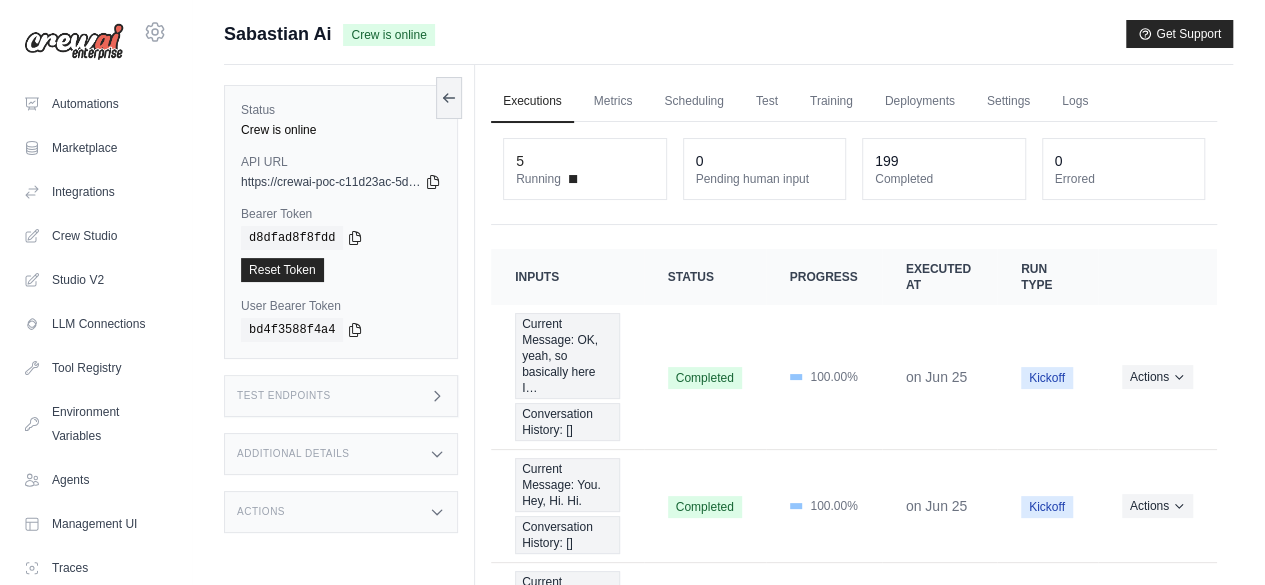 scroll, scrollTop: 227, scrollLeft: 0, axis: vertical 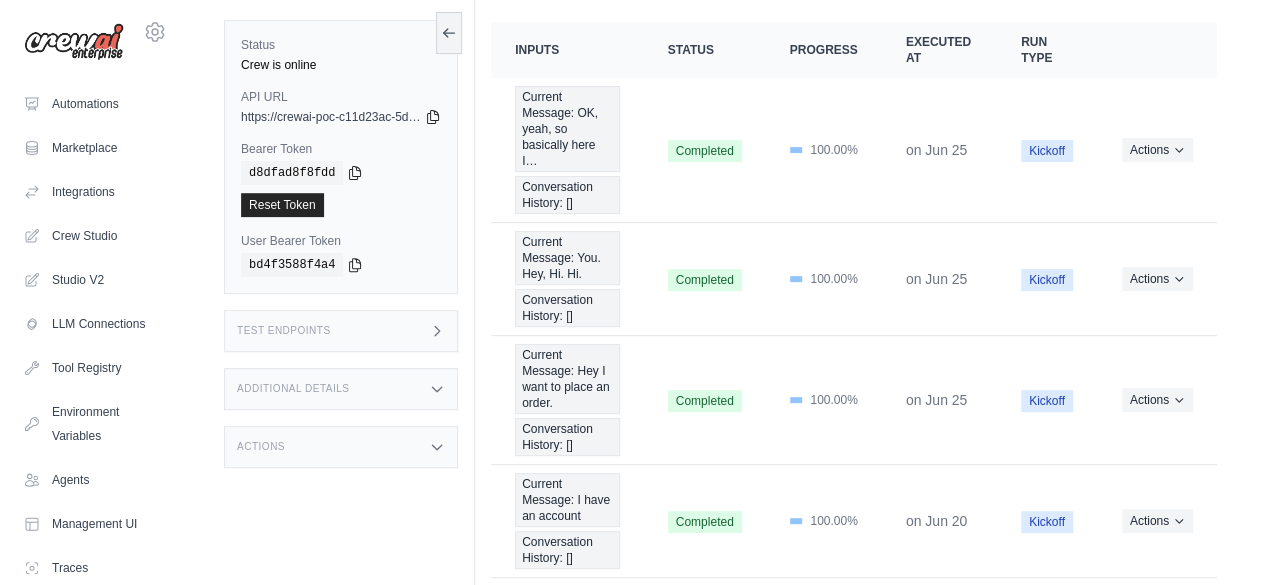 click on "Test Endpoints" at bounding box center [341, 331] 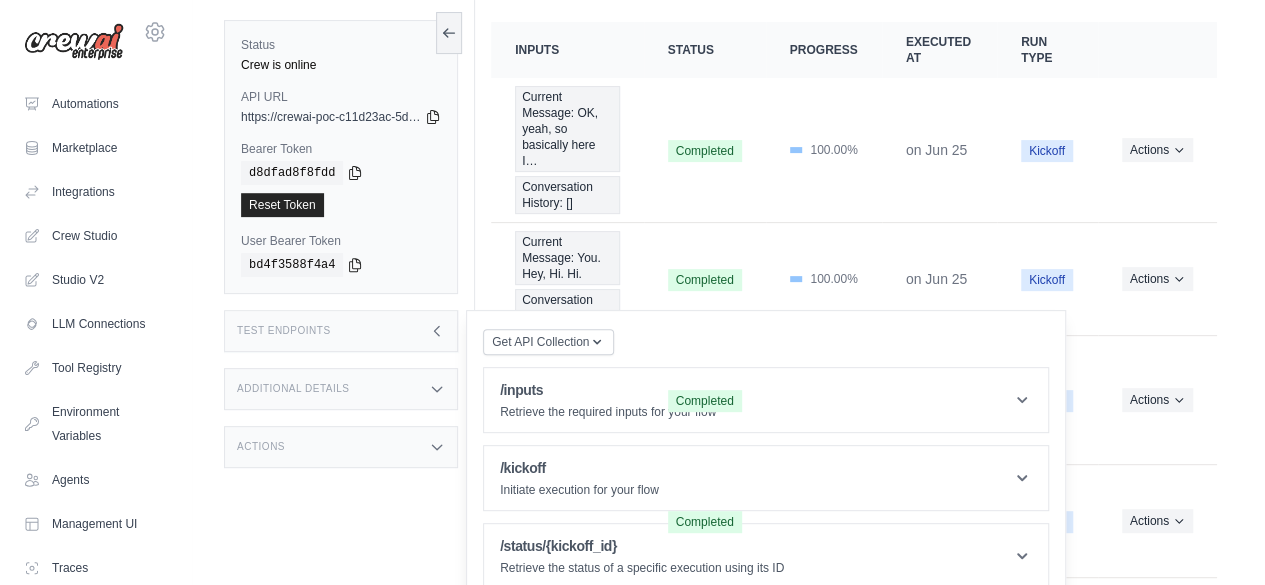 scroll, scrollTop: 607, scrollLeft: 0, axis: vertical 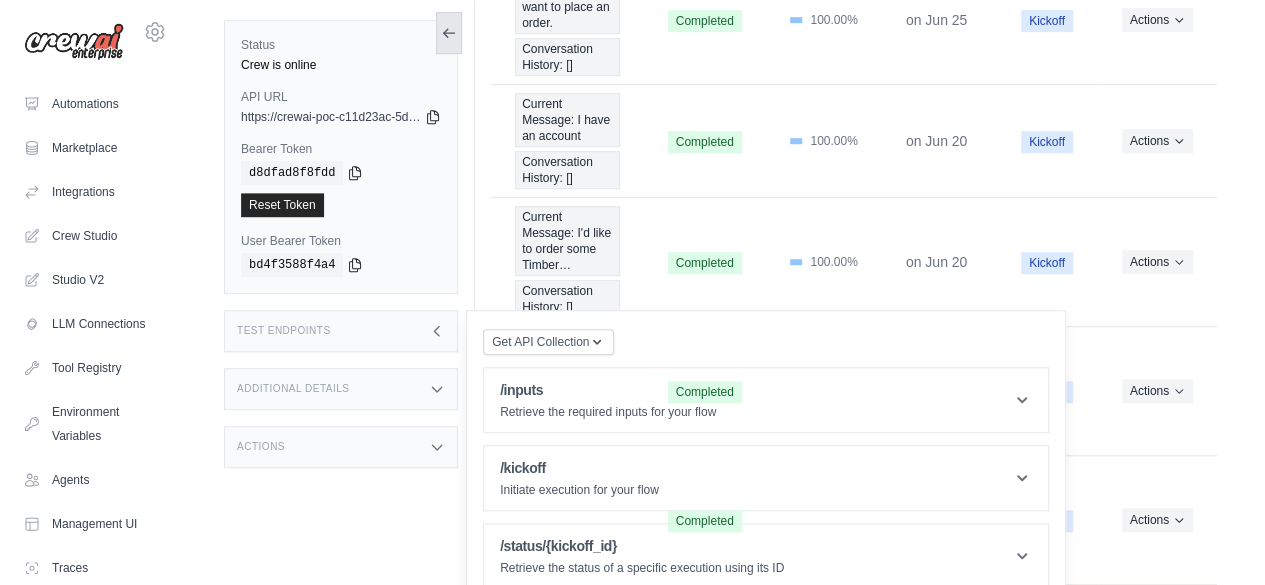 click 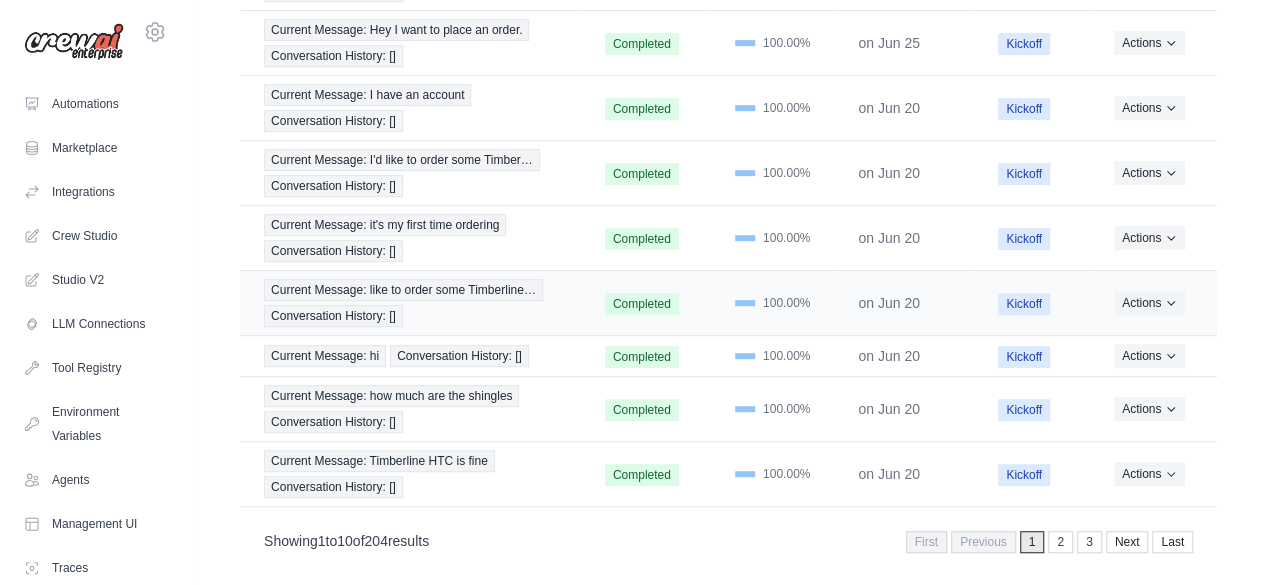 scroll, scrollTop: 0, scrollLeft: 0, axis: both 